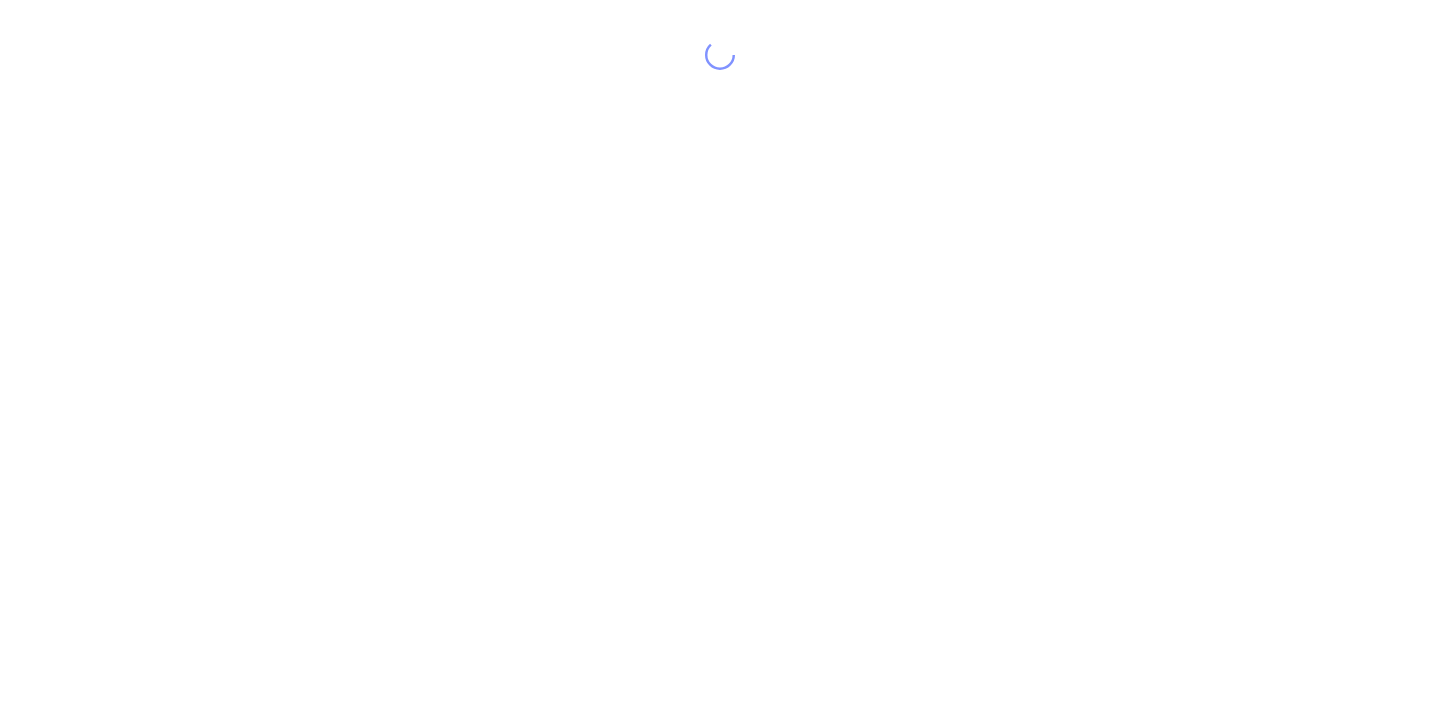 scroll, scrollTop: 0, scrollLeft: 0, axis: both 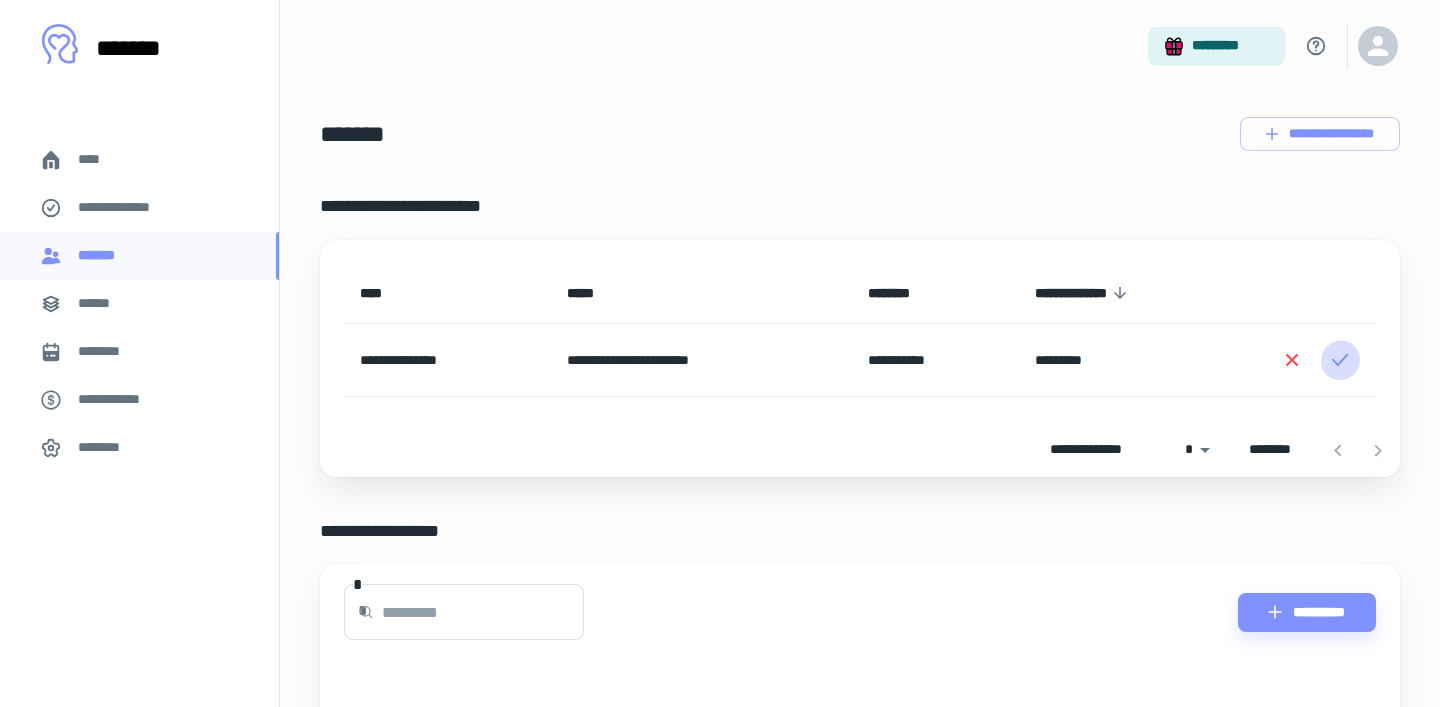 click 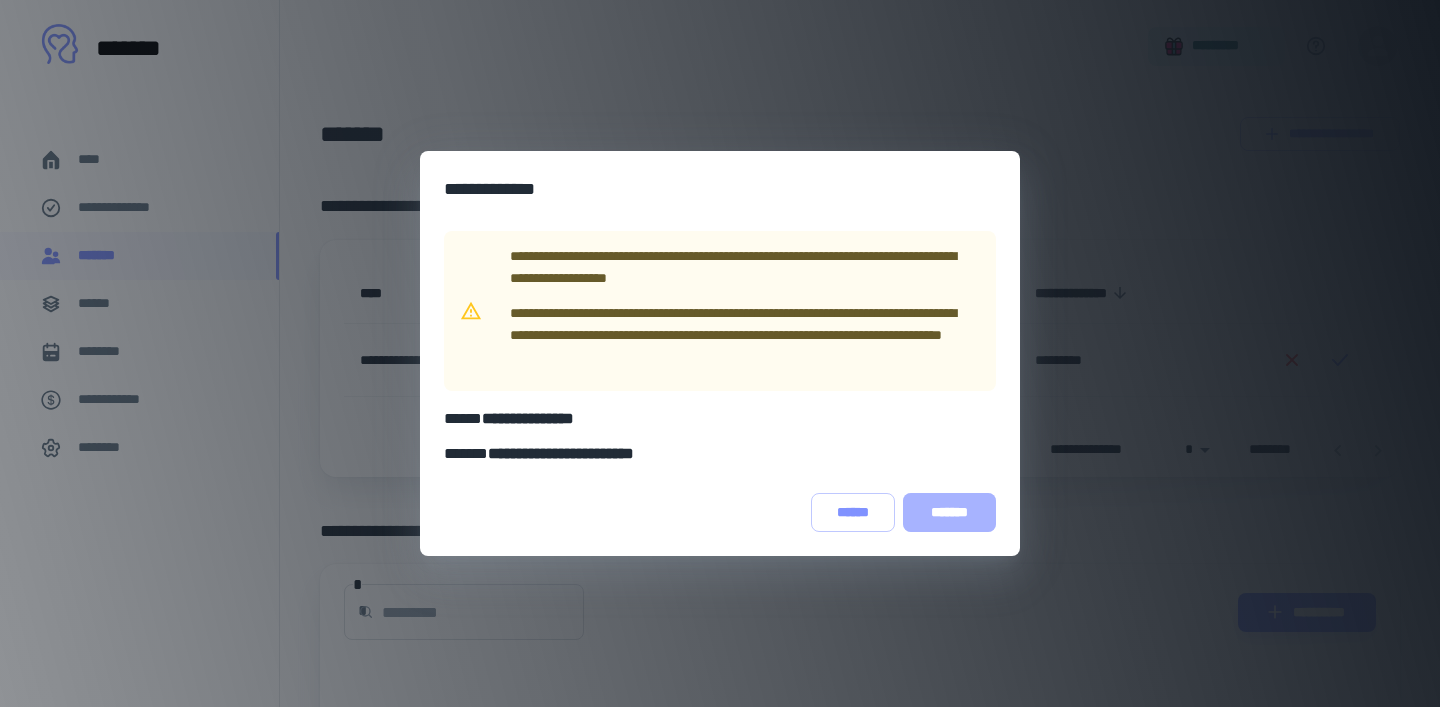 click on "*******" at bounding box center [949, 512] 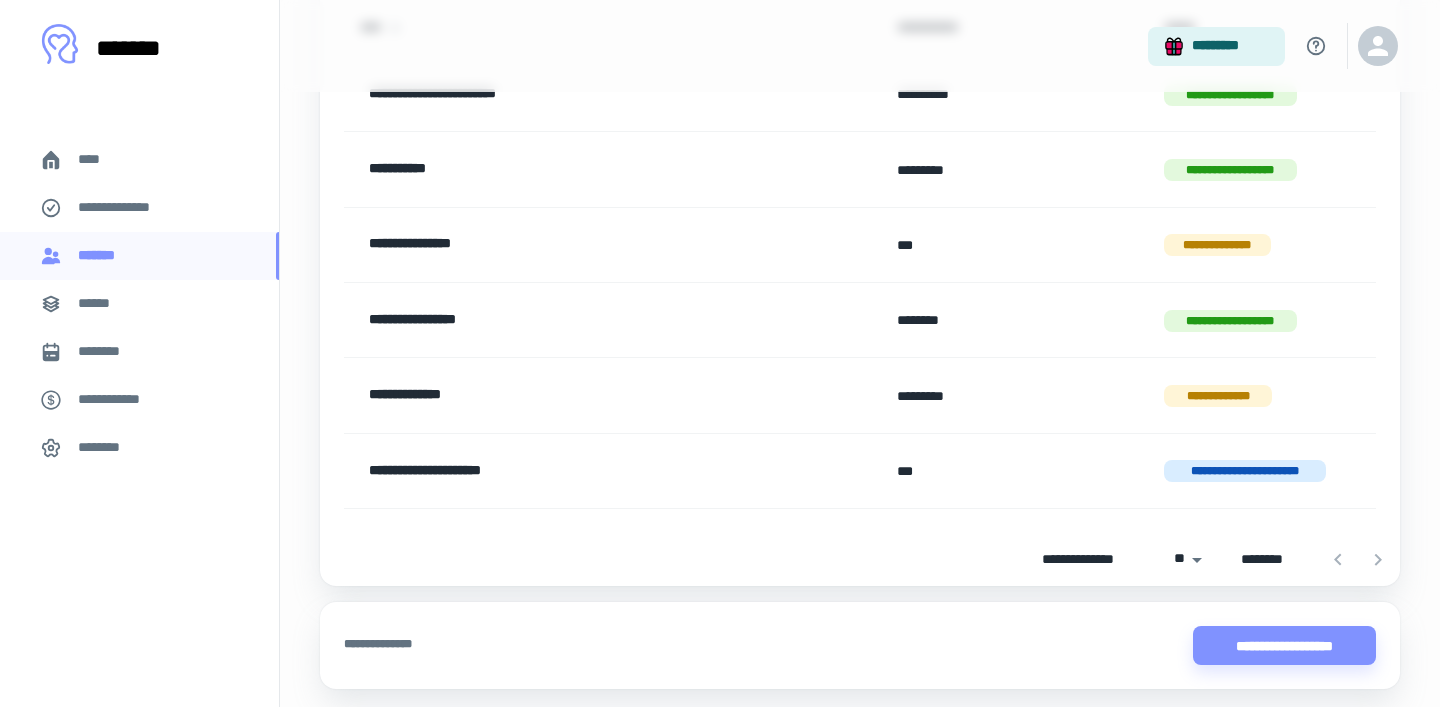 scroll, scrollTop: 322, scrollLeft: 0, axis: vertical 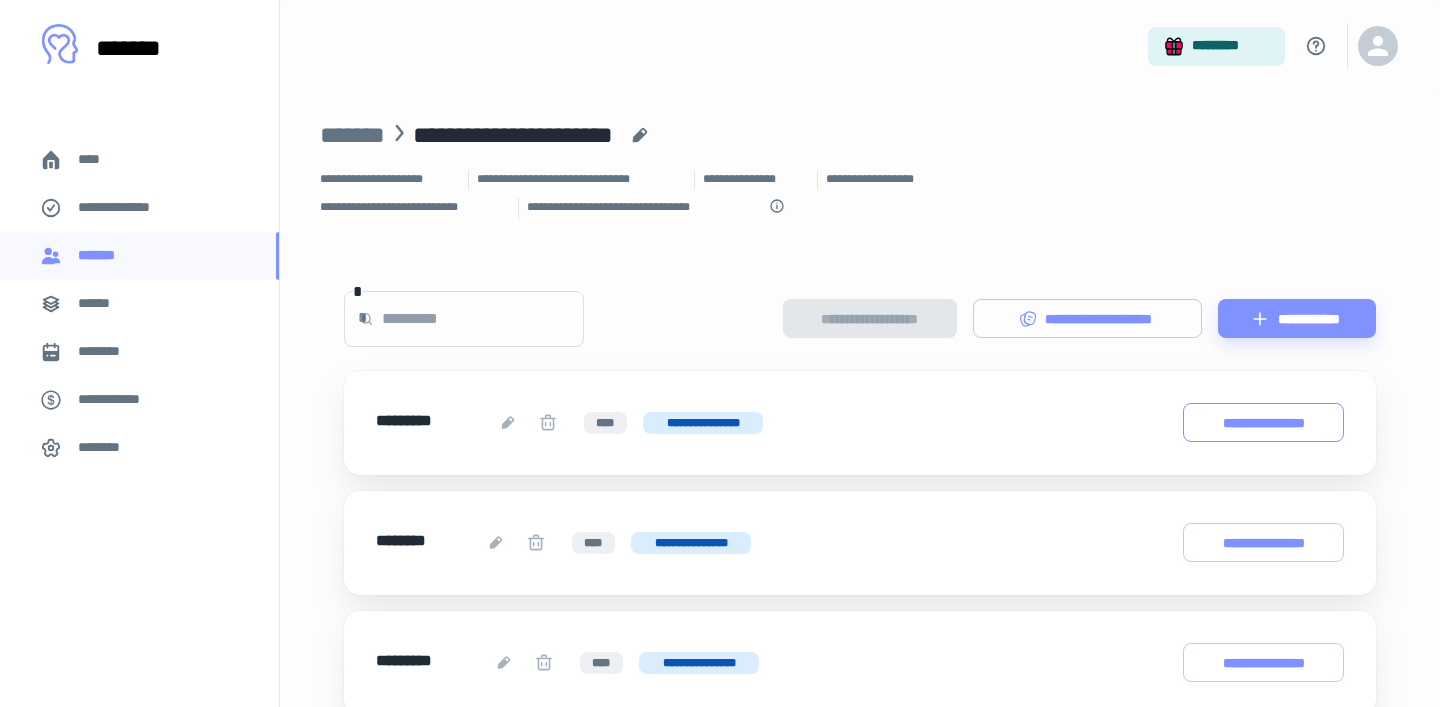 click on "**********" at bounding box center [1263, 422] 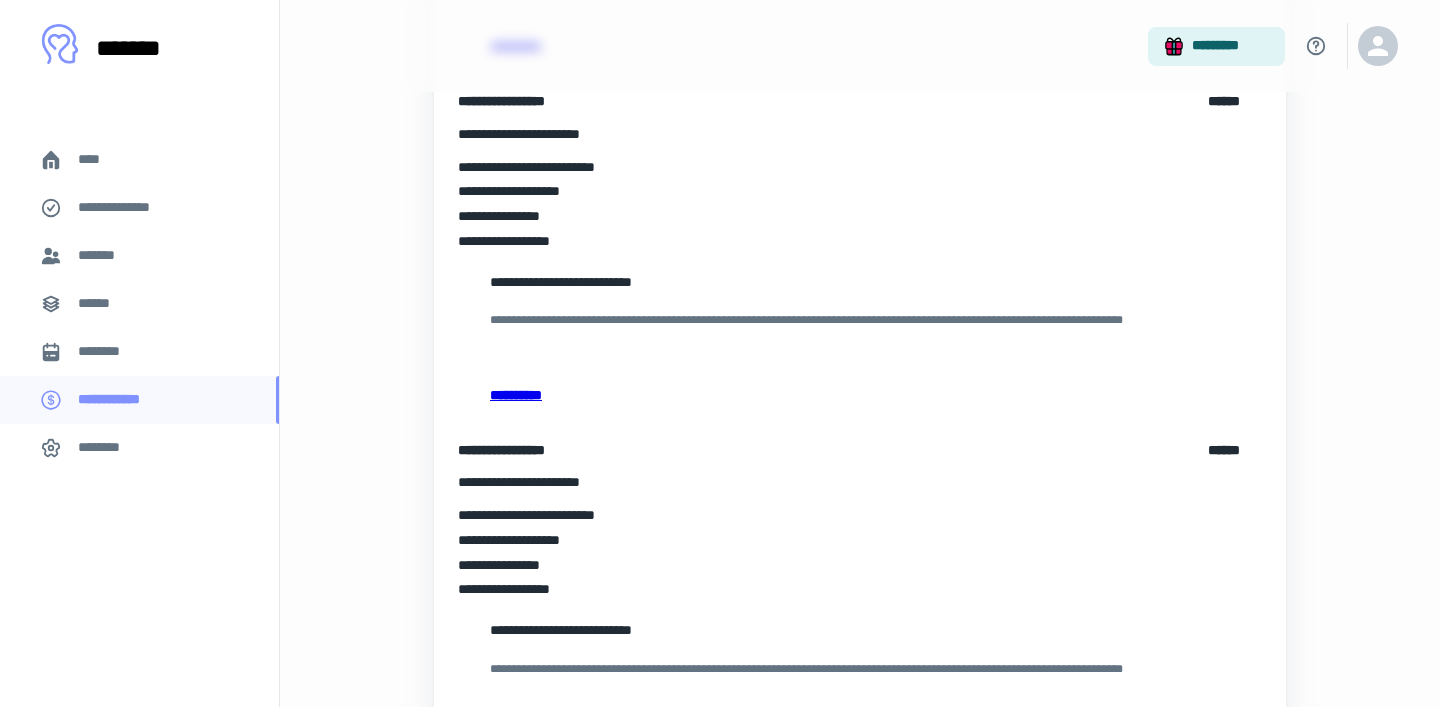 scroll, scrollTop: 1160, scrollLeft: 0, axis: vertical 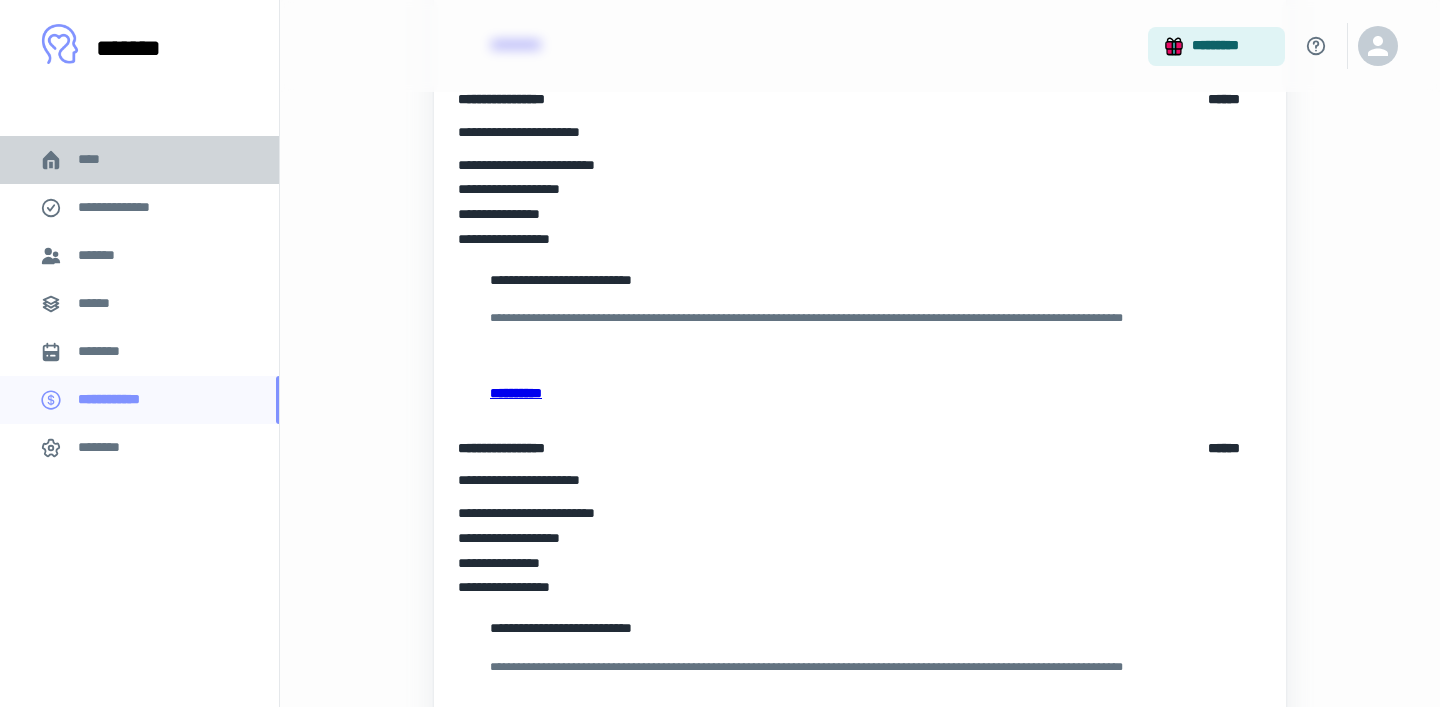 click on "****" at bounding box center (139, 160) 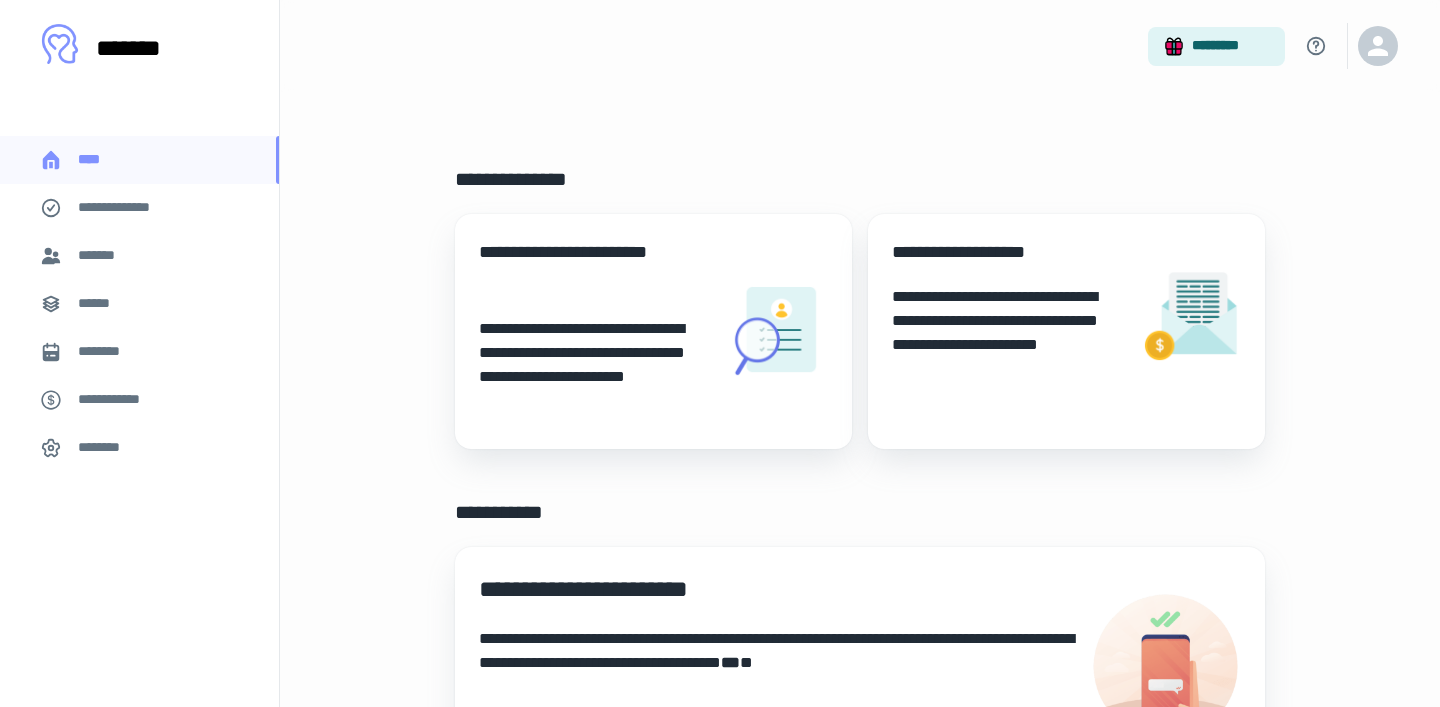 click on "*******" at bounding box center (103, 256) 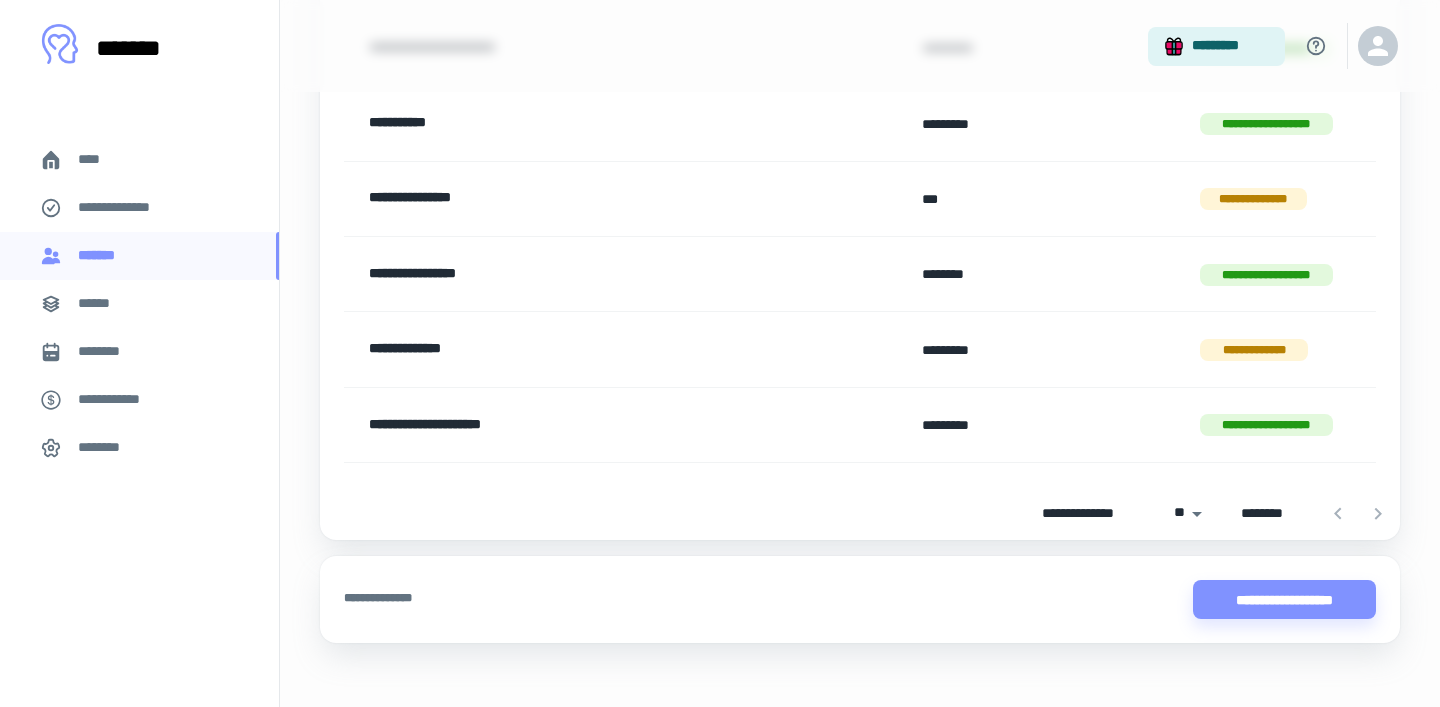 scroll, scrollTop: 364, scrollLeft: 0, axis: vertical 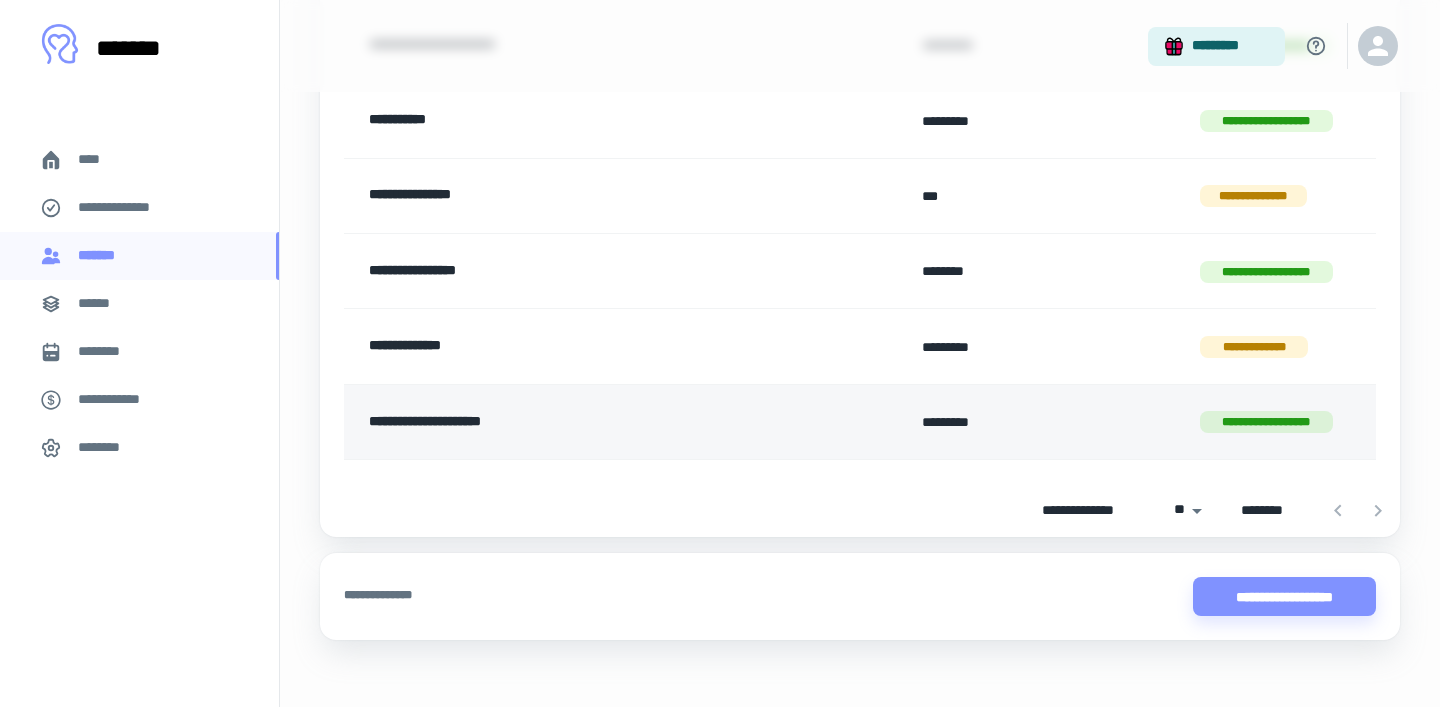 click on "**********" at bounding box center [584, 422] 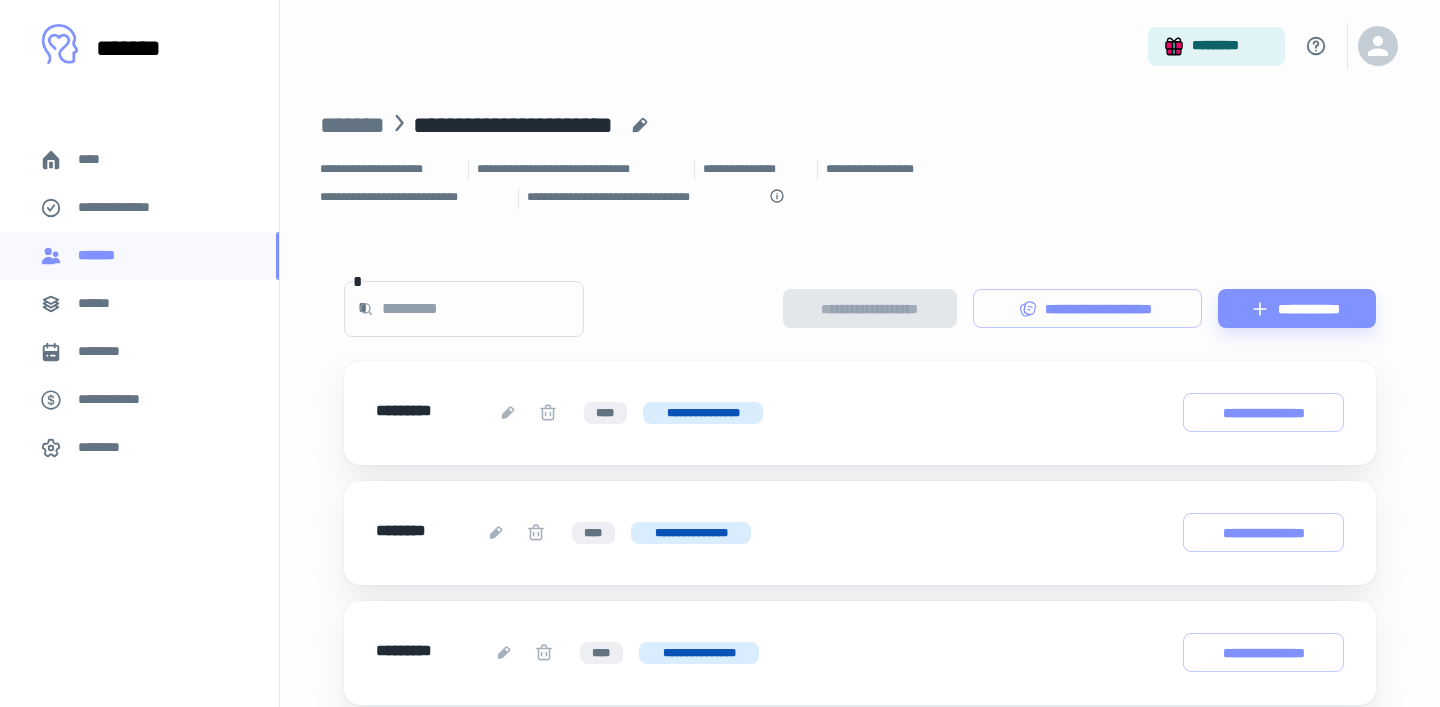 scroll, scrollTop: 14, scrollLeft: 0, axis: vertical 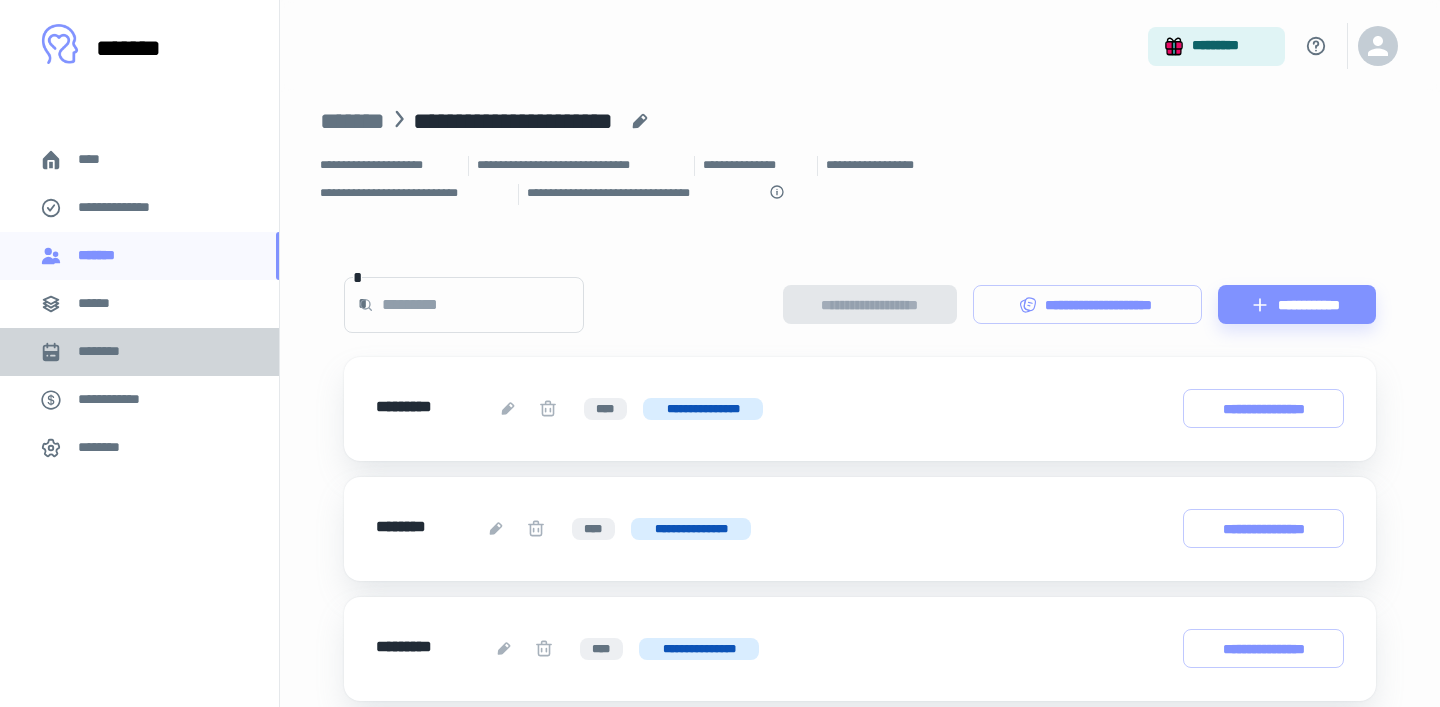 click on "********" at bounding box center [139, 352] 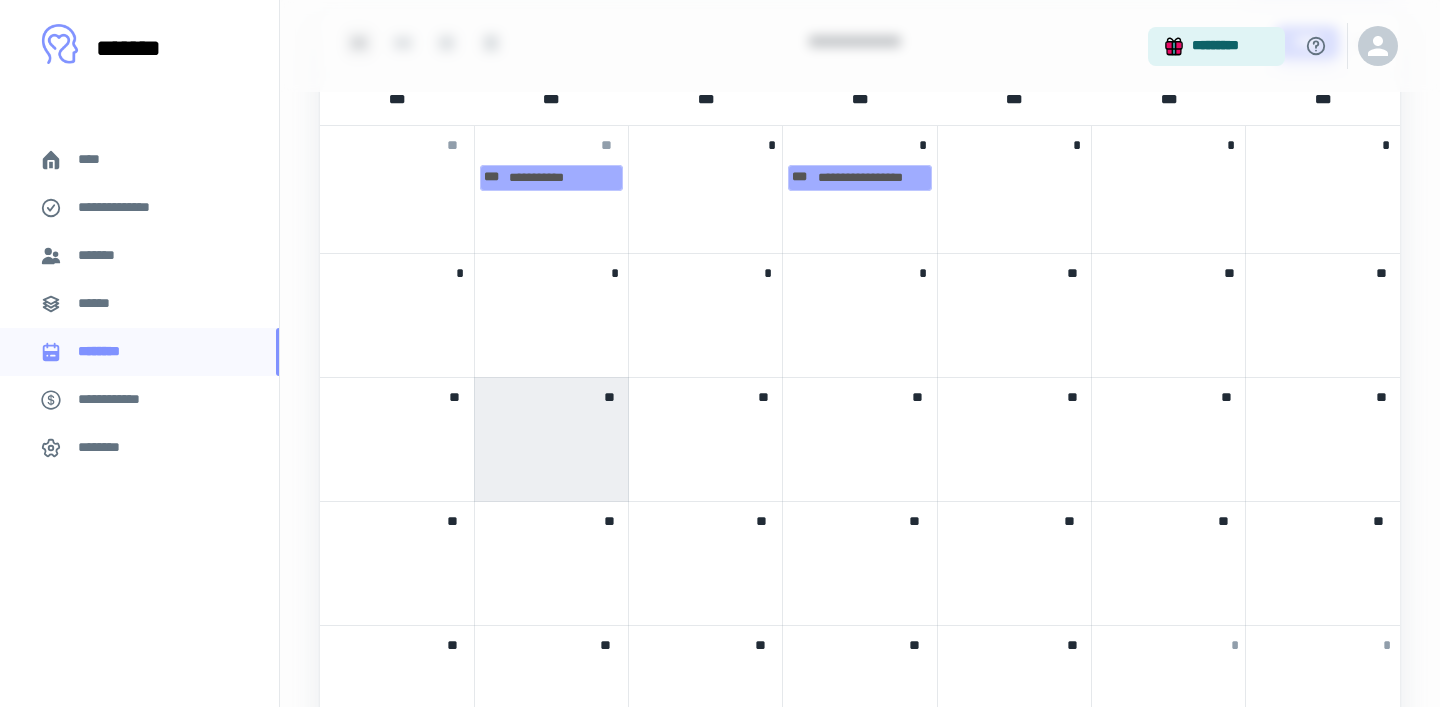 scroll, scrollTop: 848, scrollLeft: 0, axis: vertical 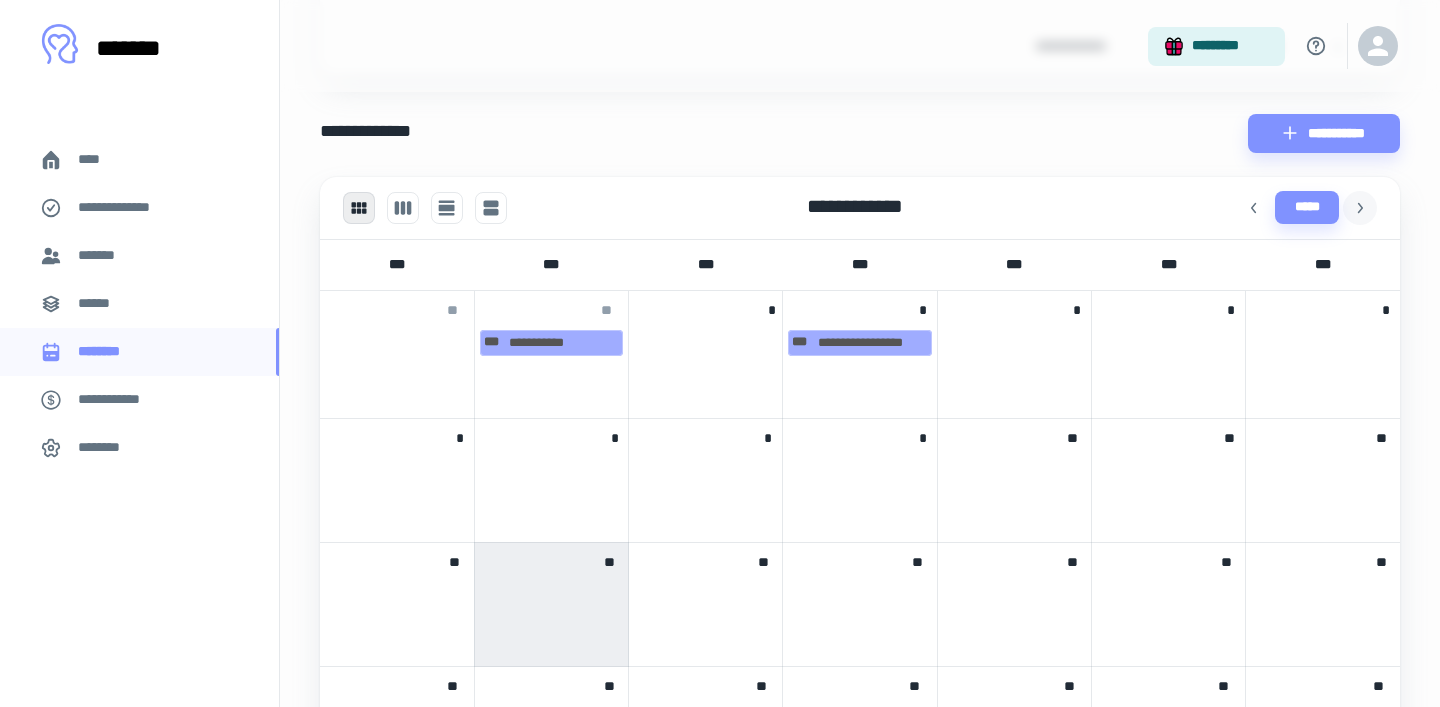 click 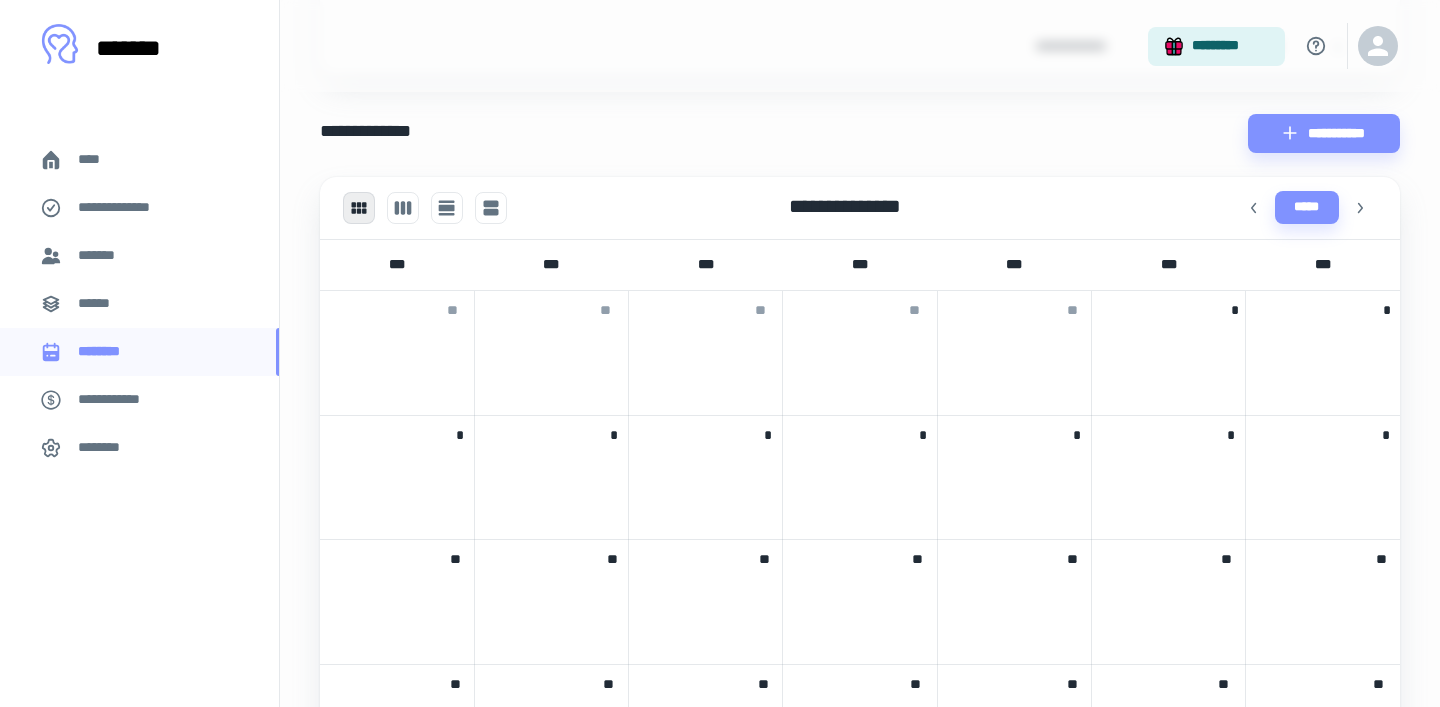 click at bounding box center [551, 465] 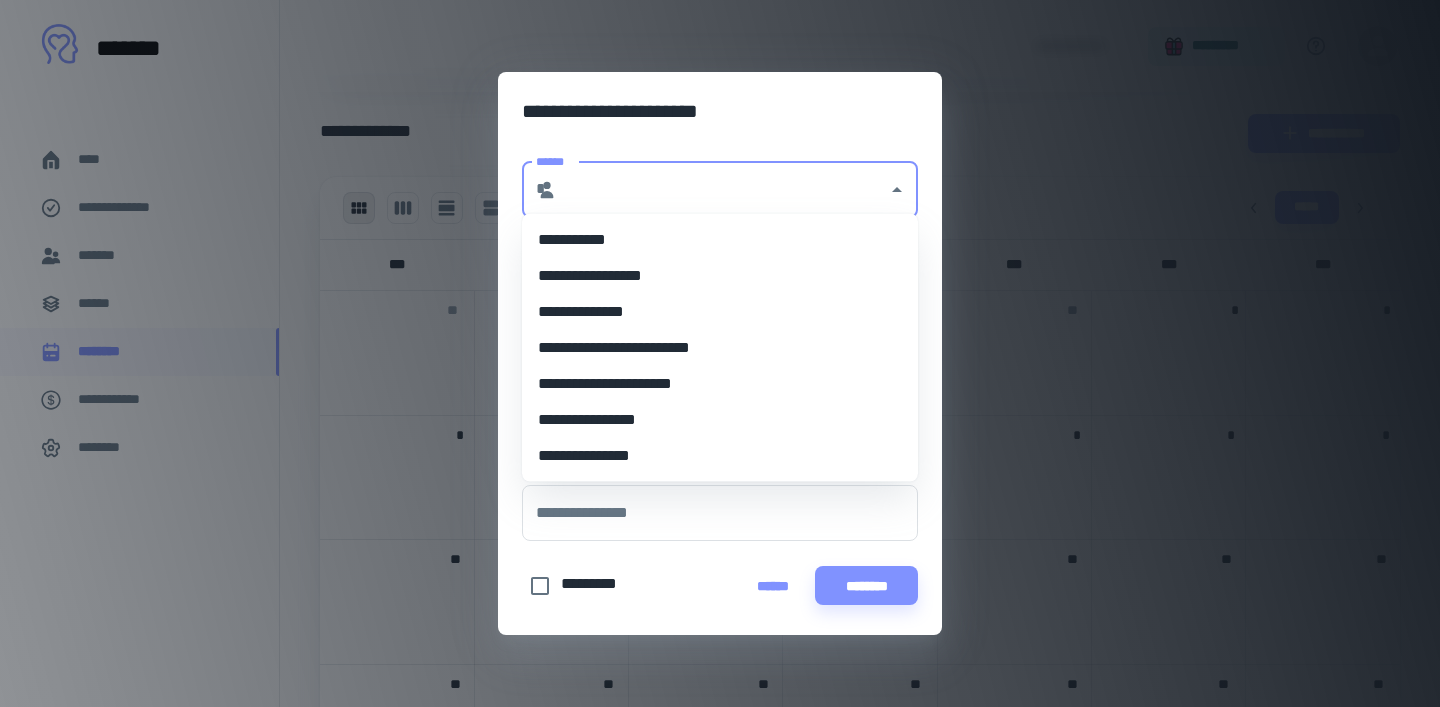 click on "******" at bounding box center [722, 190] 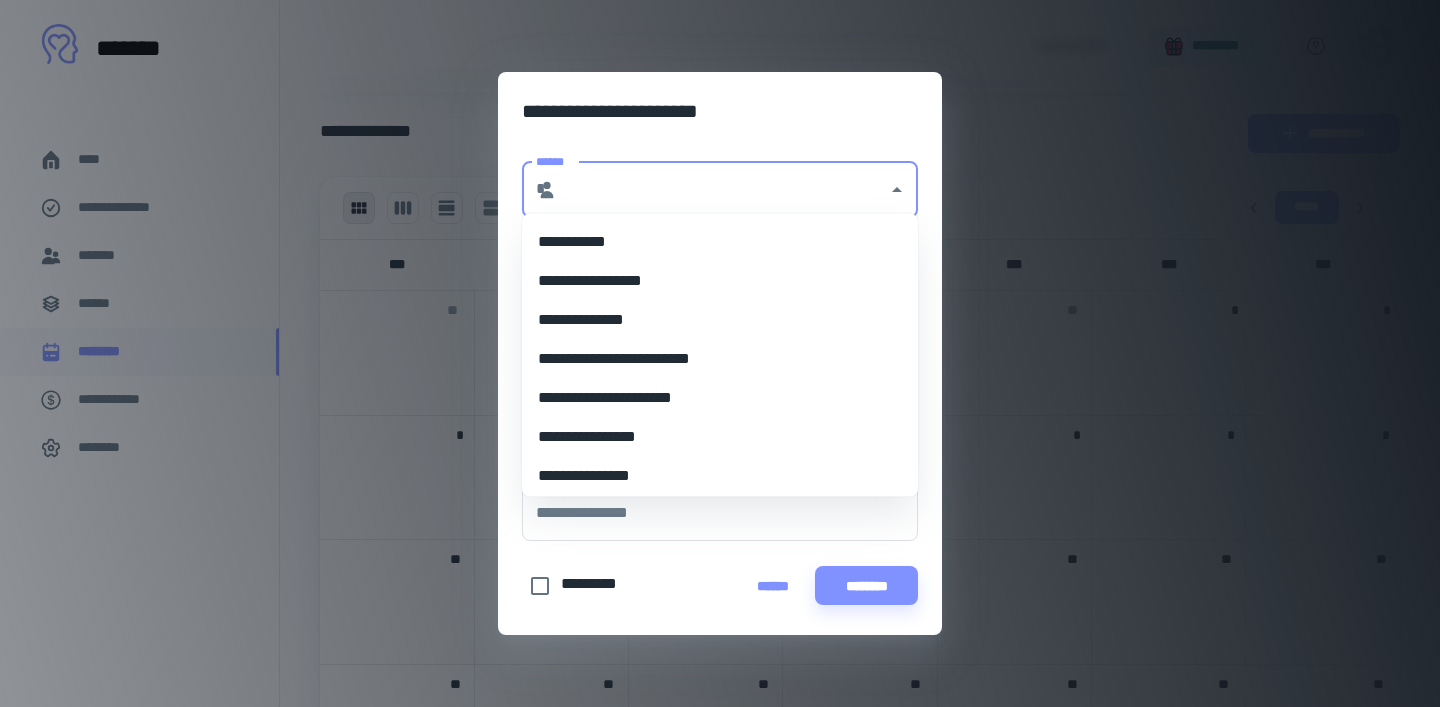 click on "**********" at bounding box center (720, 397) 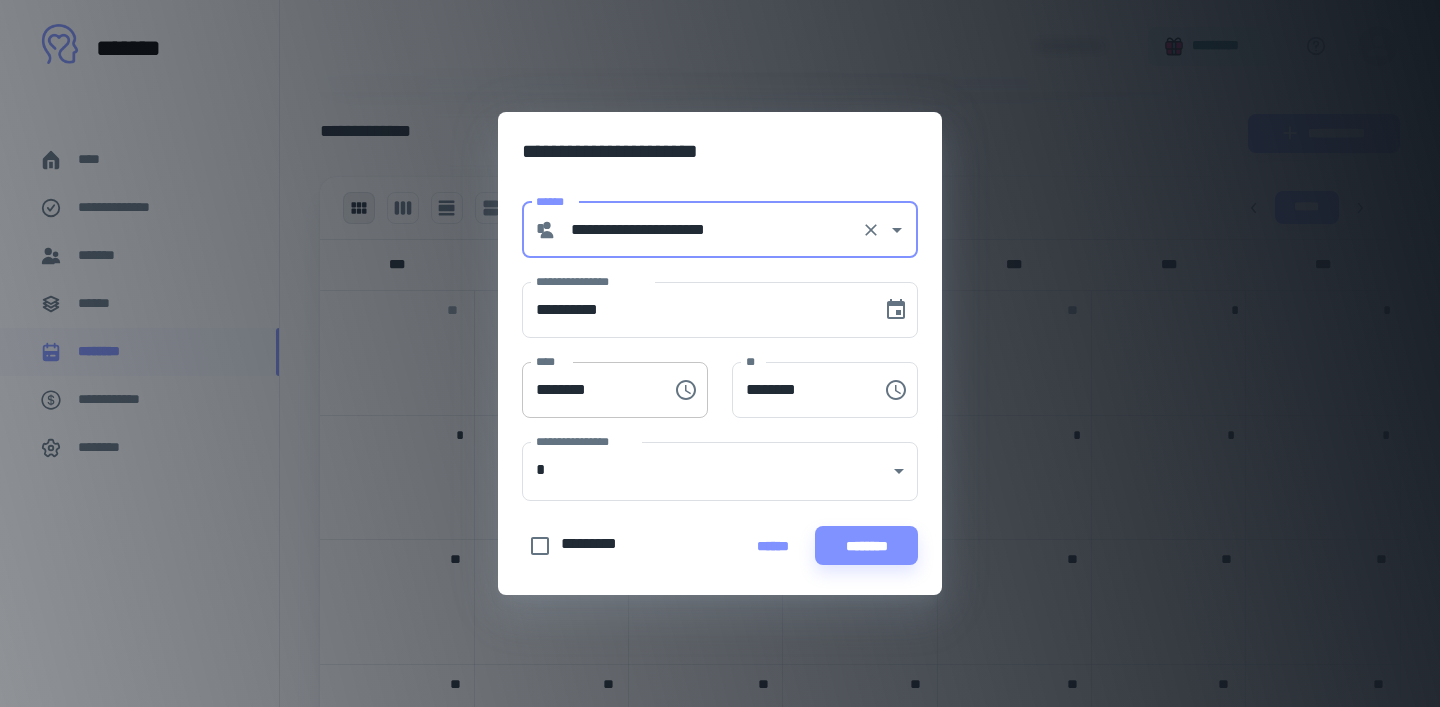 click on "********" at bounding box center (590, 390) 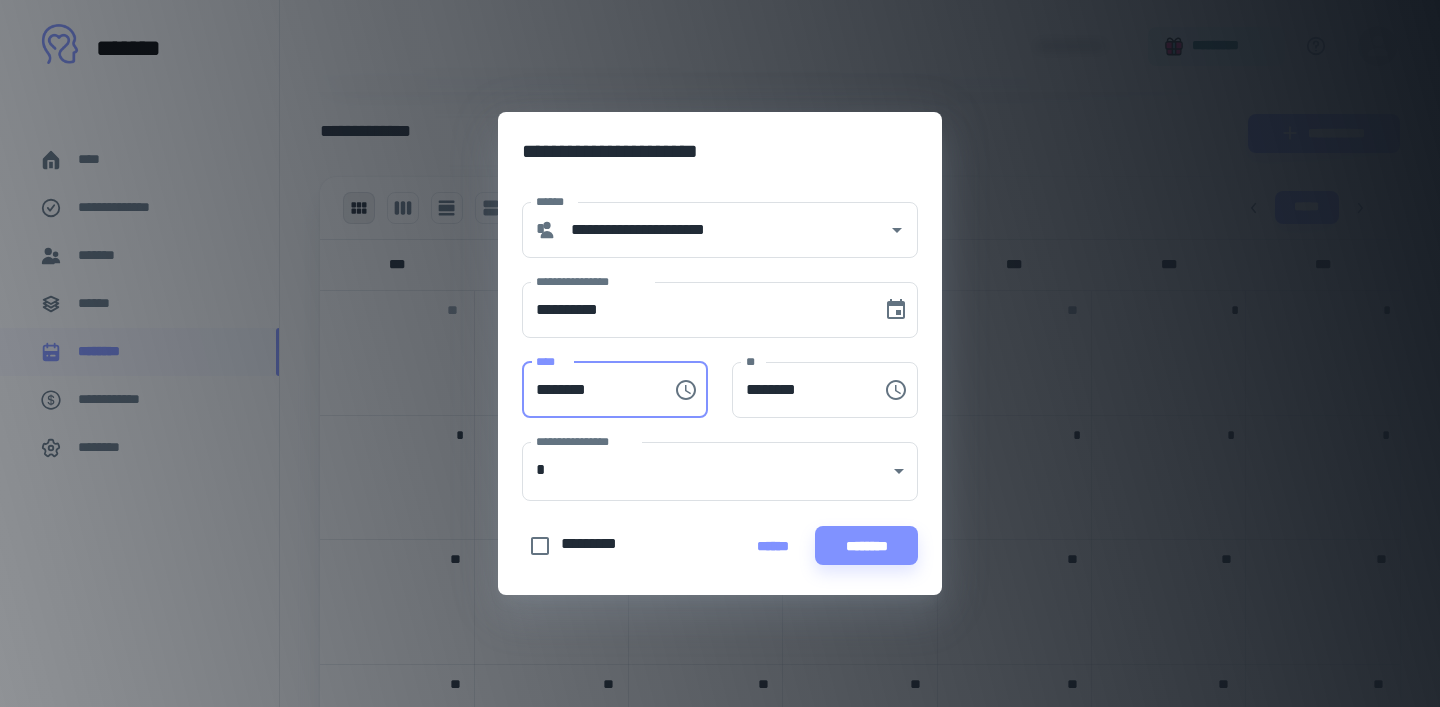click on "********" at bounding box center [590, 390] 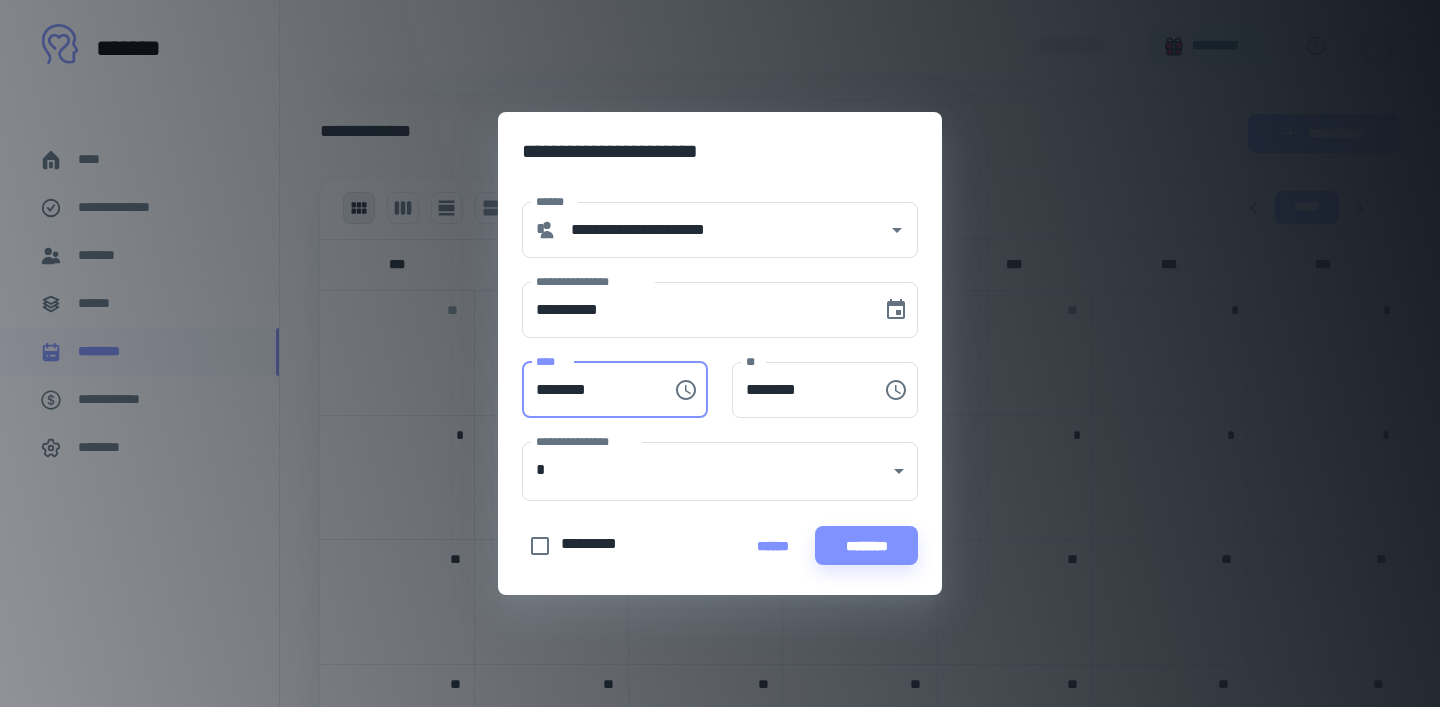 click on "********" at bounding box center (590, 390) 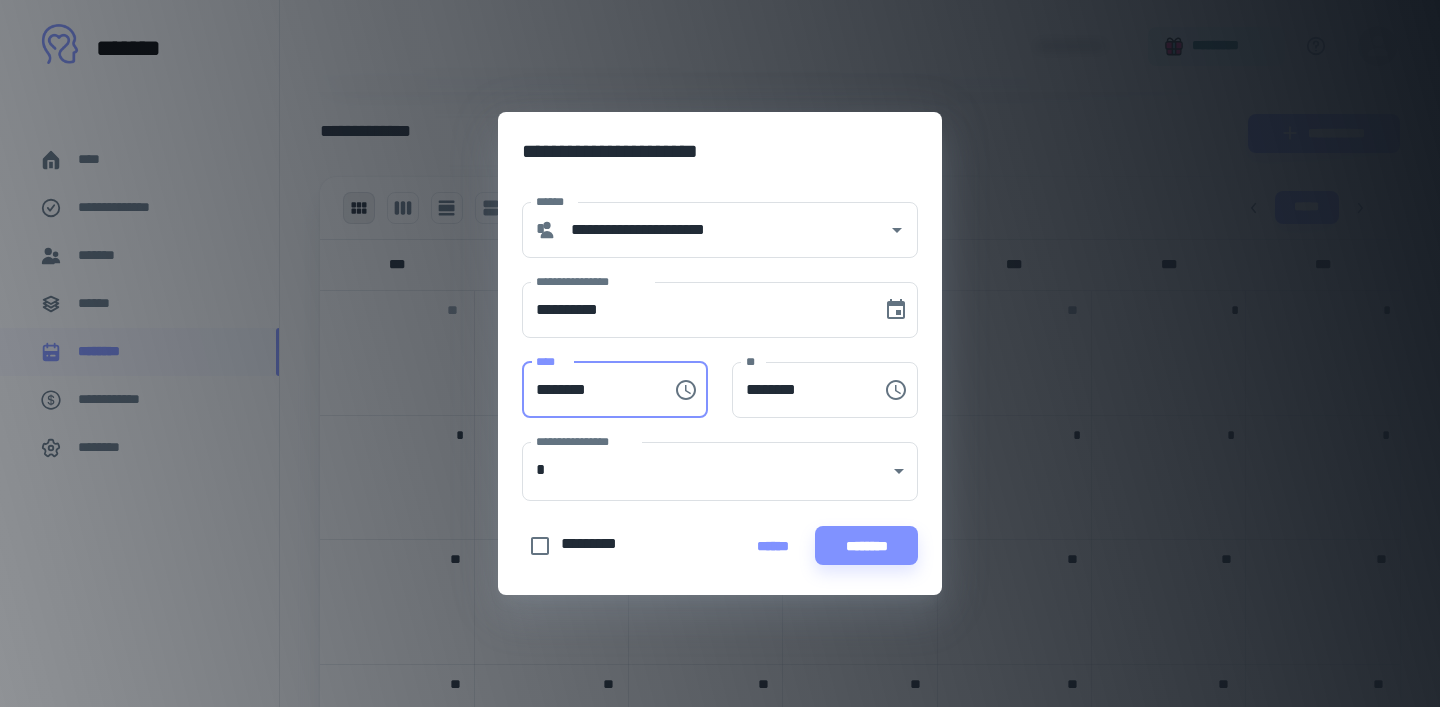 type on "********" 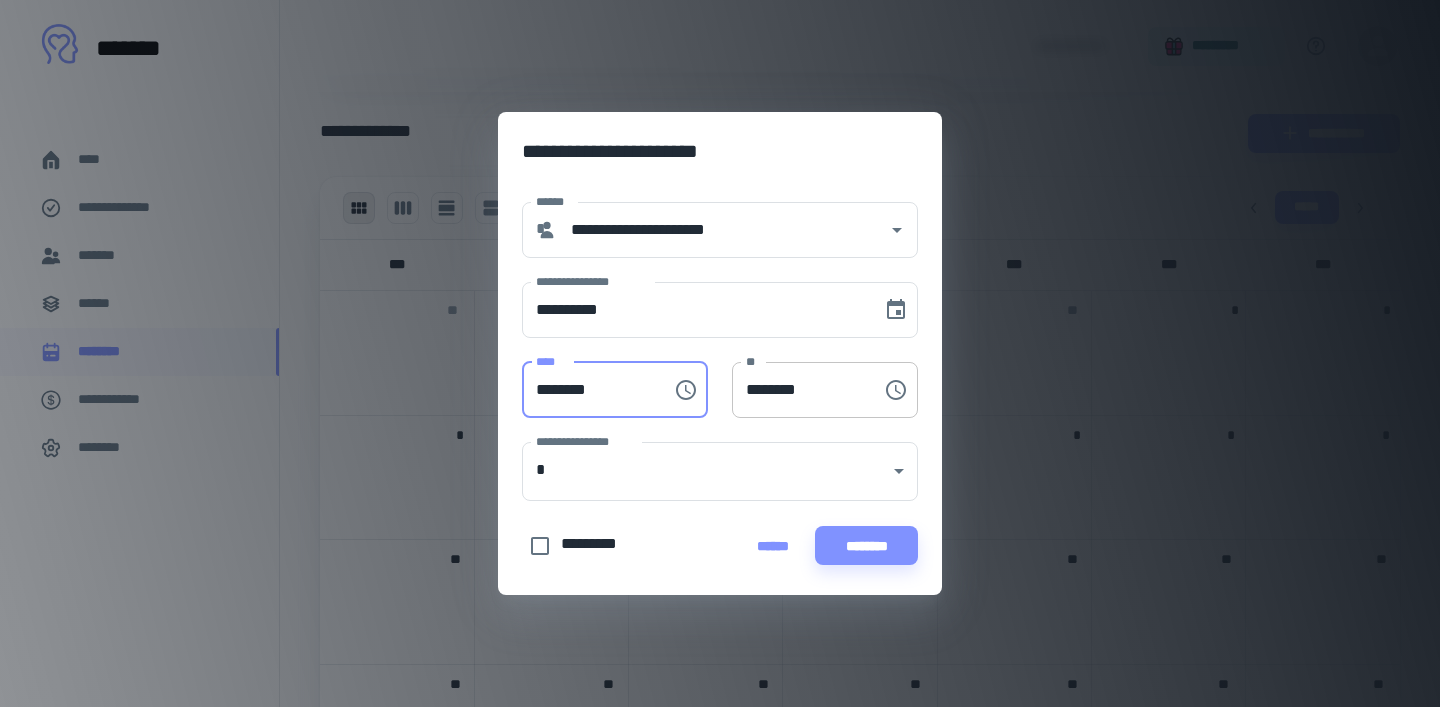 type on "********" 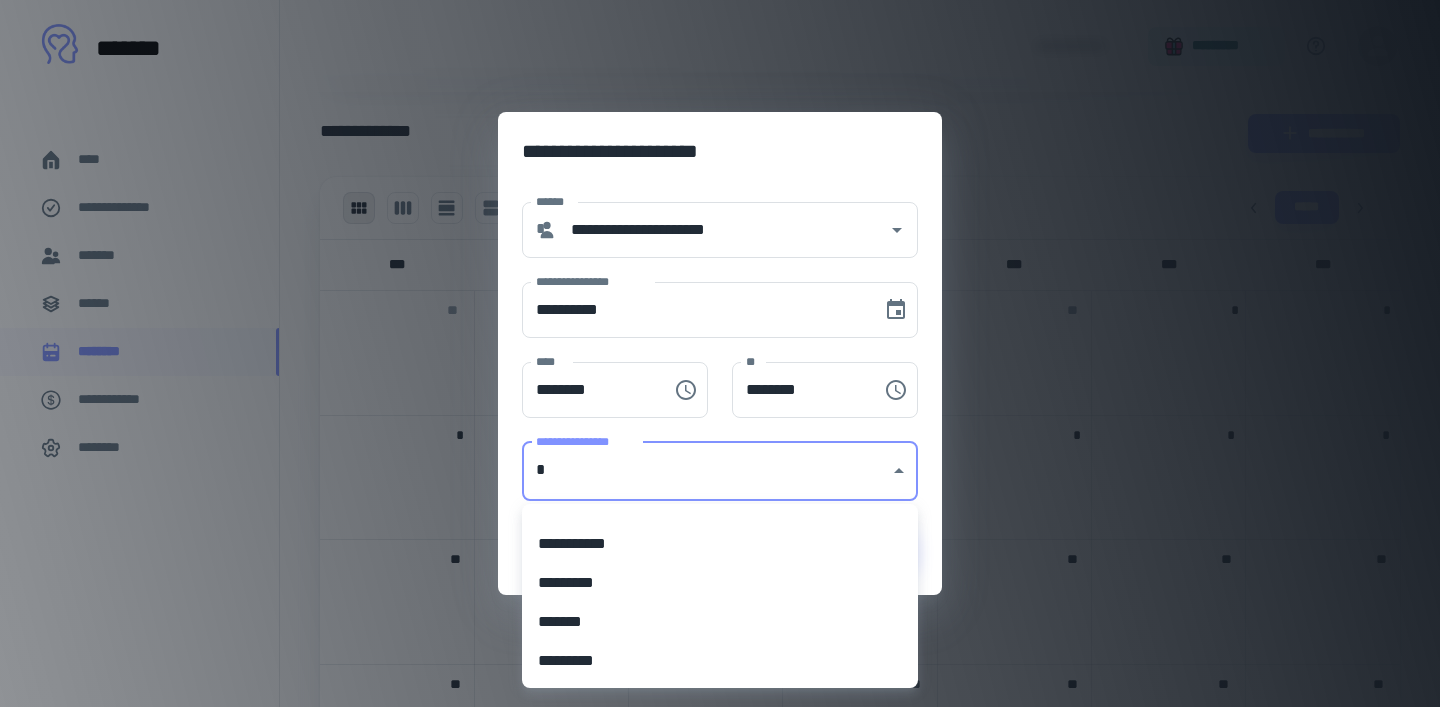 click on "**********" at bounding box center (720, -495) 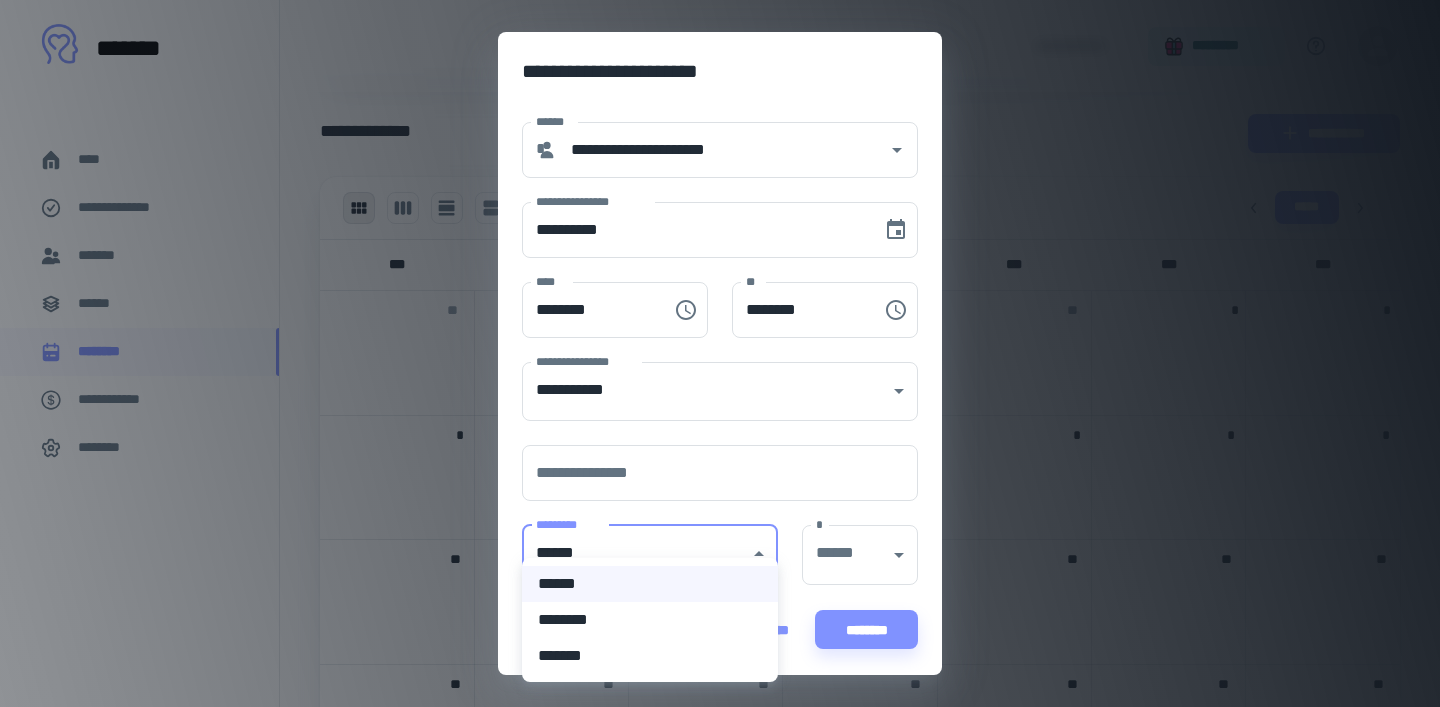 click on "**********" at bounding box center (720, -495) 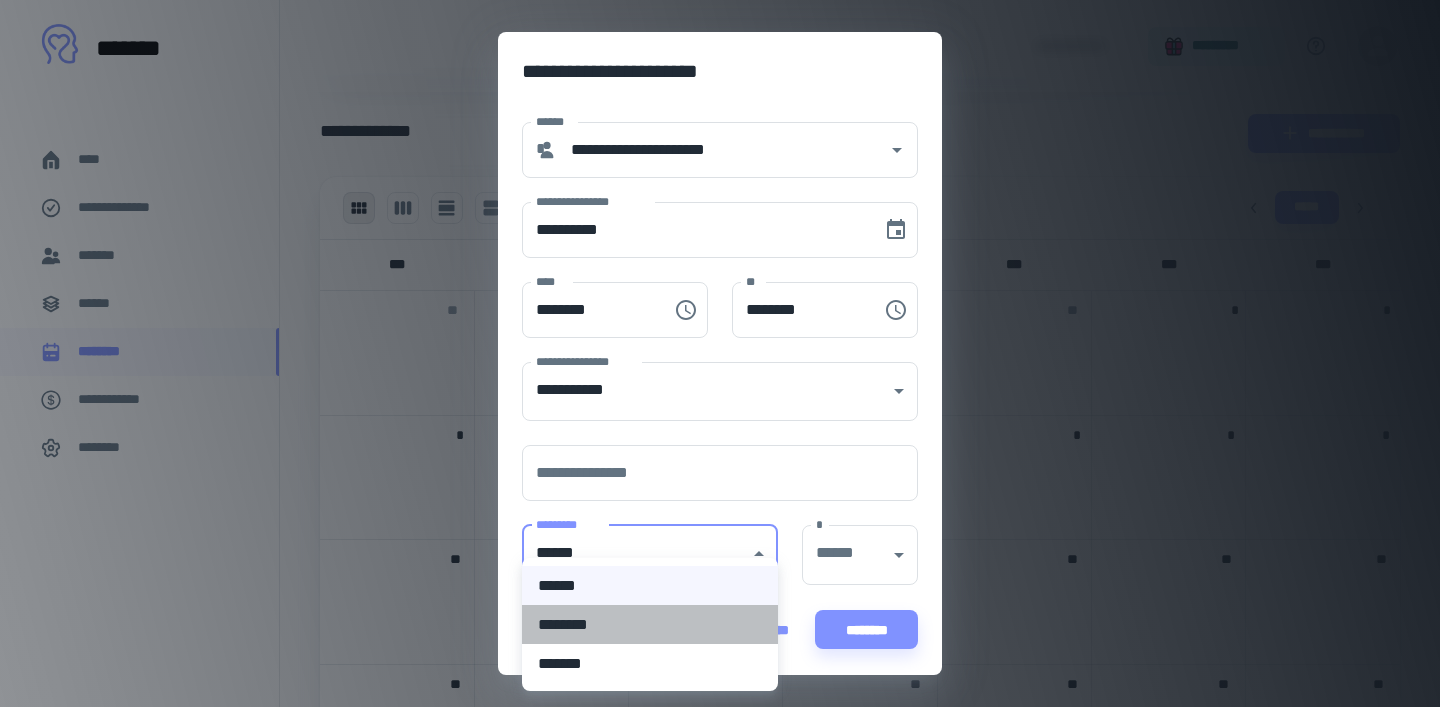 click on "********" at bounding box center [650, 624] 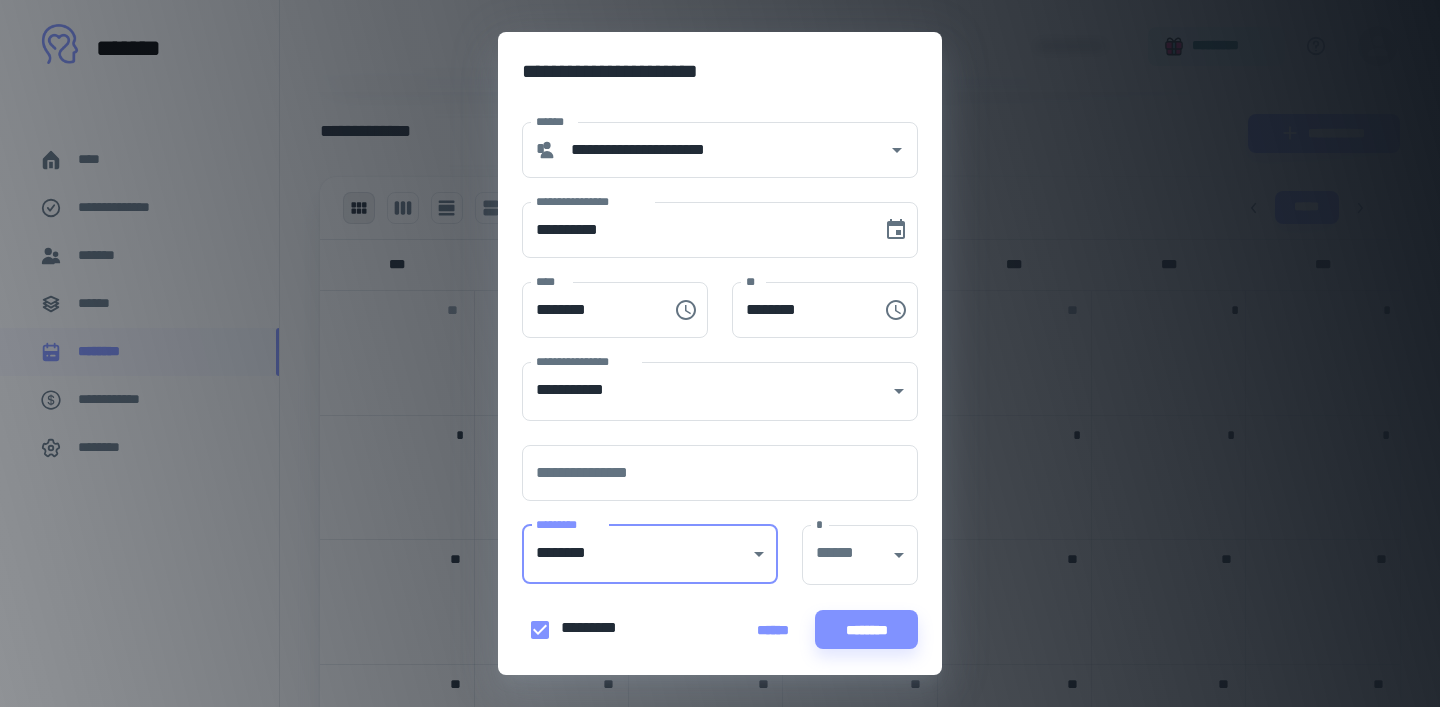 scroll, scrollTop: 18, scrollLeft: 0, axis: vertical 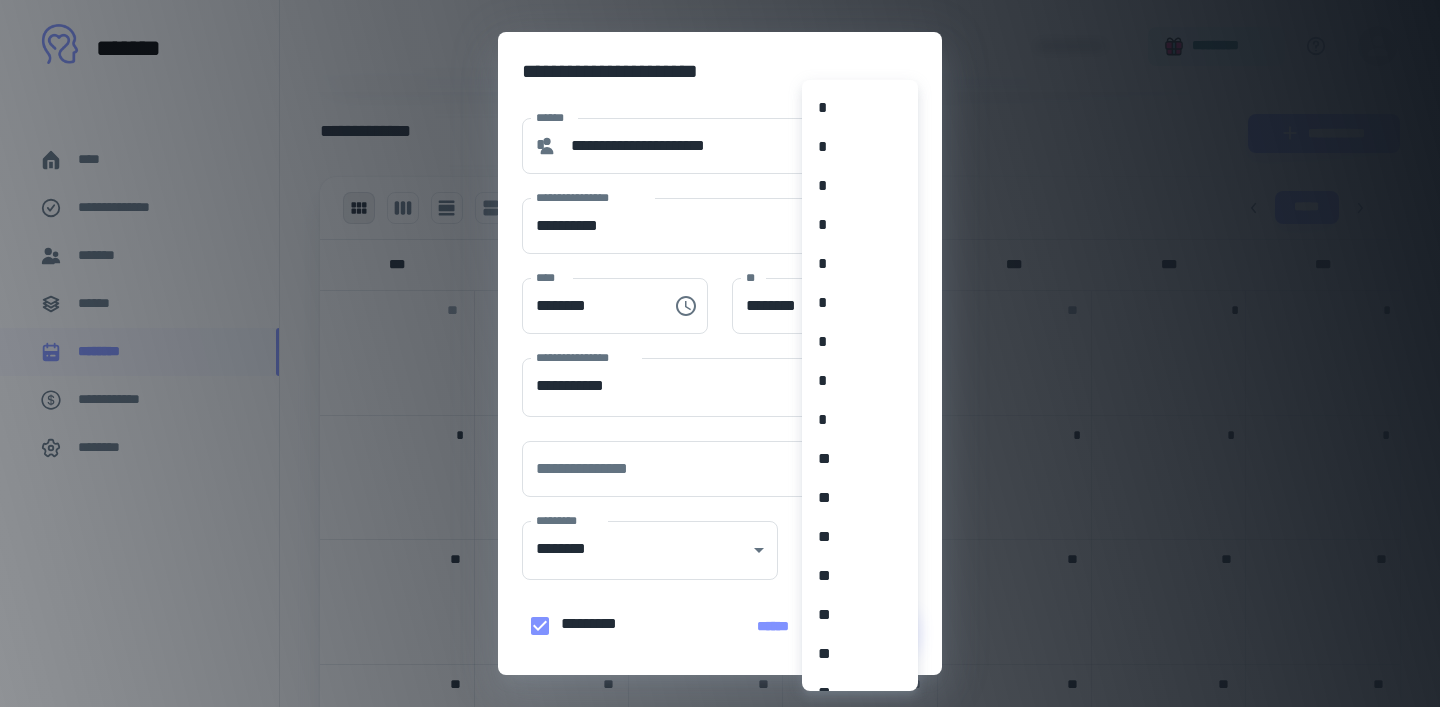 click on "**********" at bounding box center [720, -495] 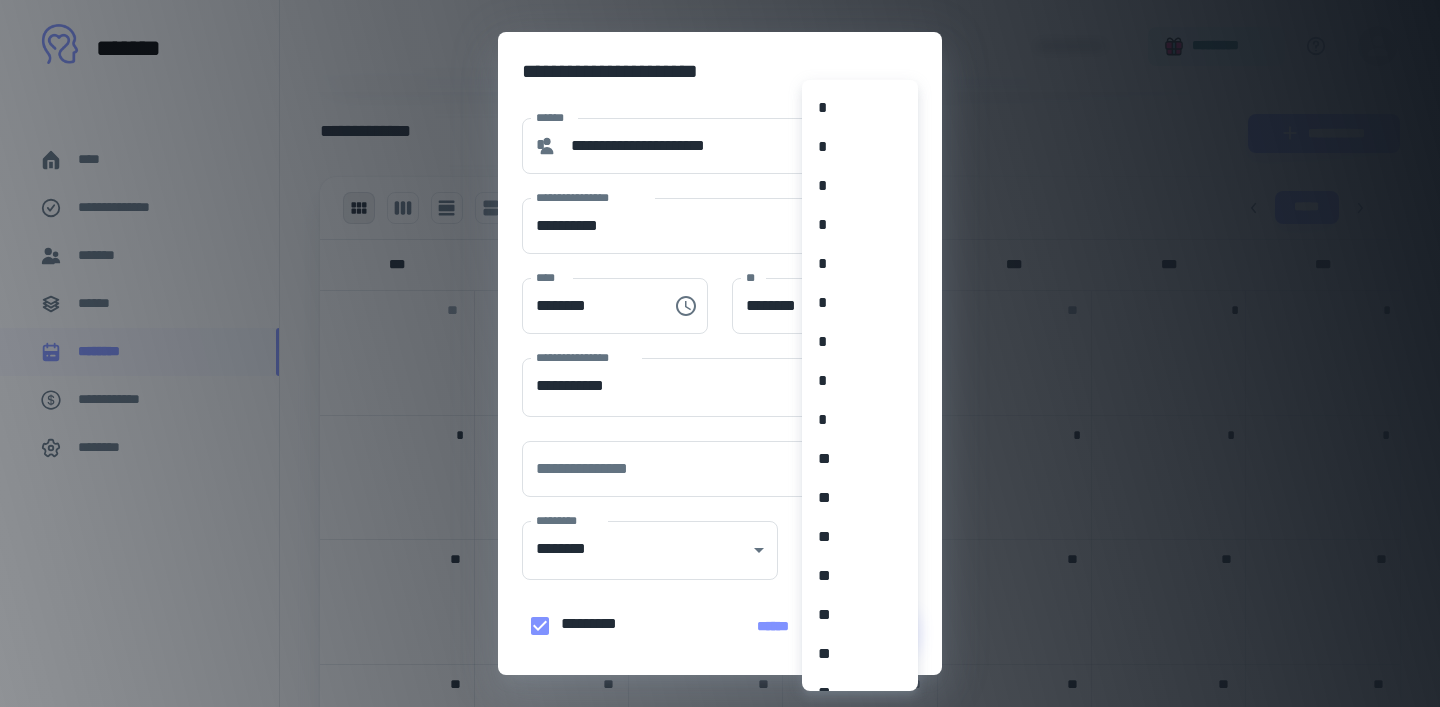 click at bounding box center (720, 353) 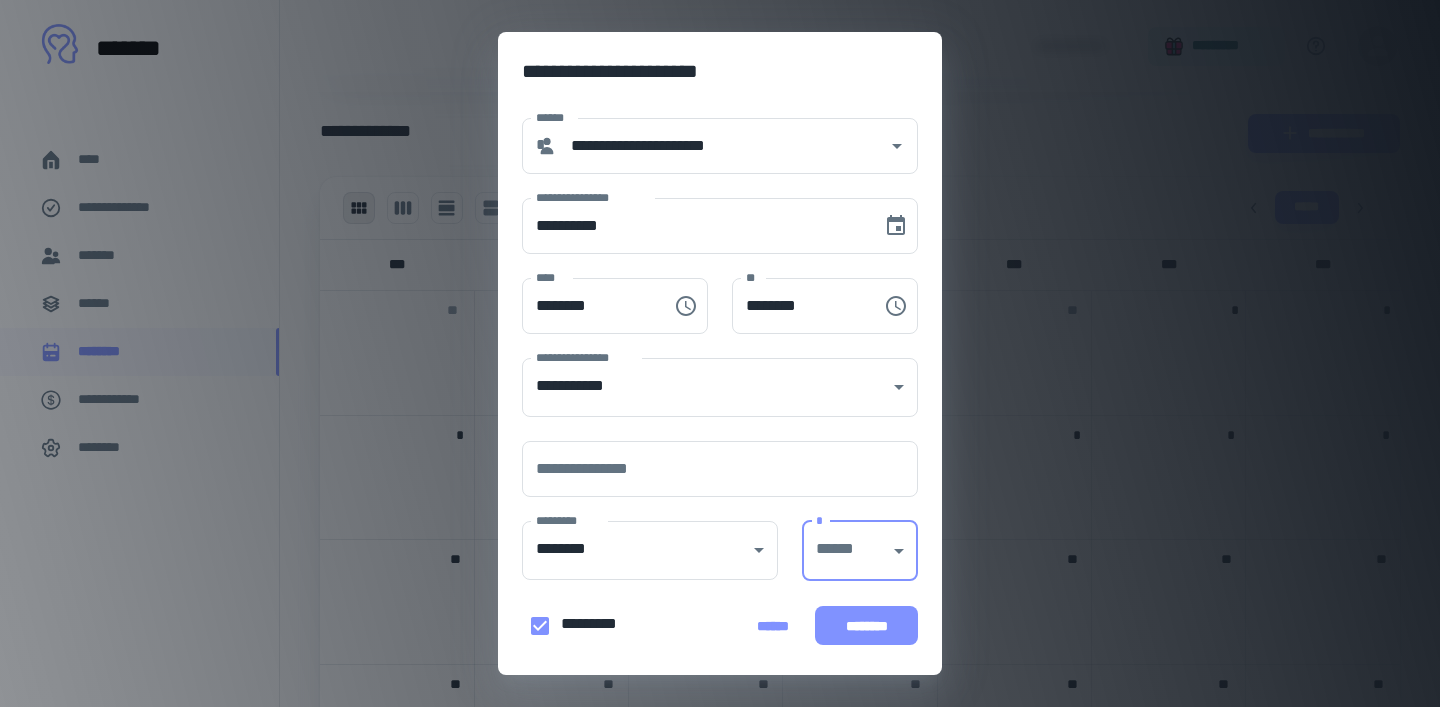 click on "**********" at bounding box center [720, 374] 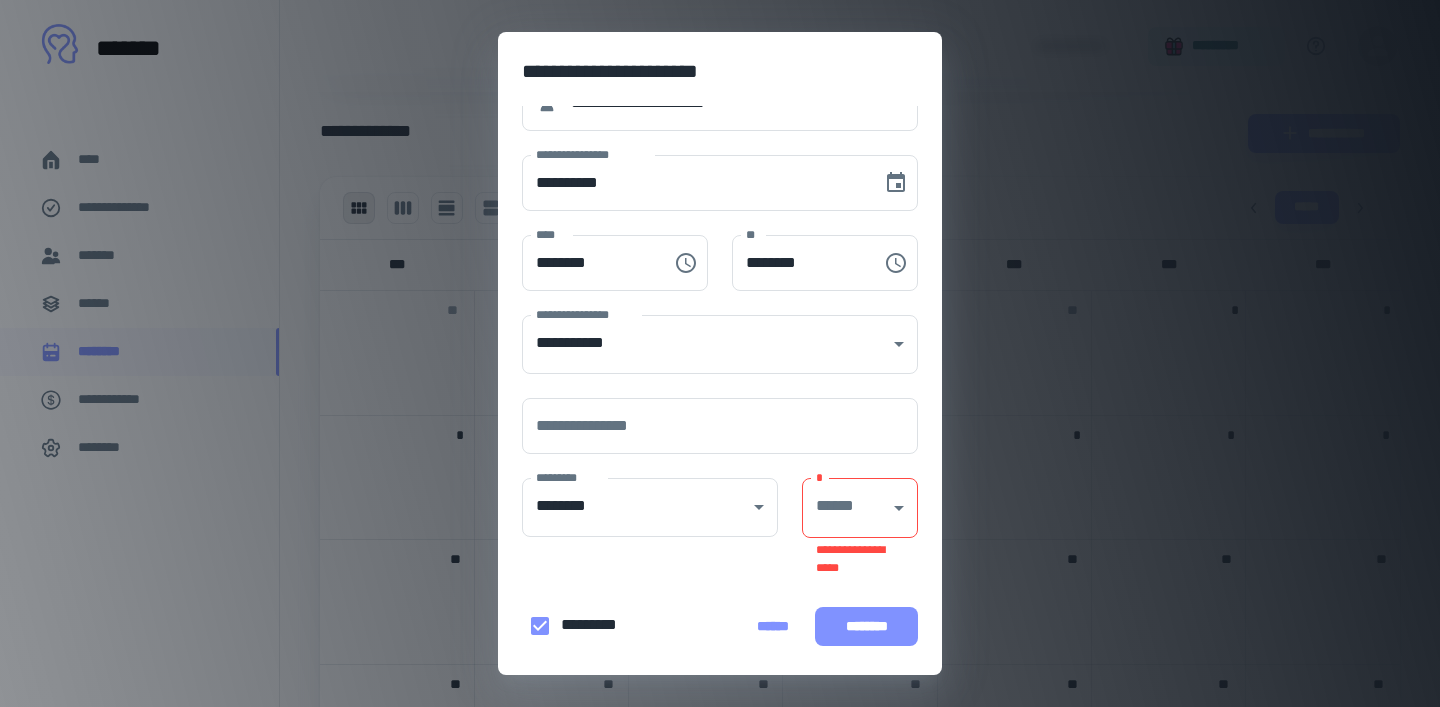 scroll, scrollTop: 61, scrollLeft: 0, axis: vertical 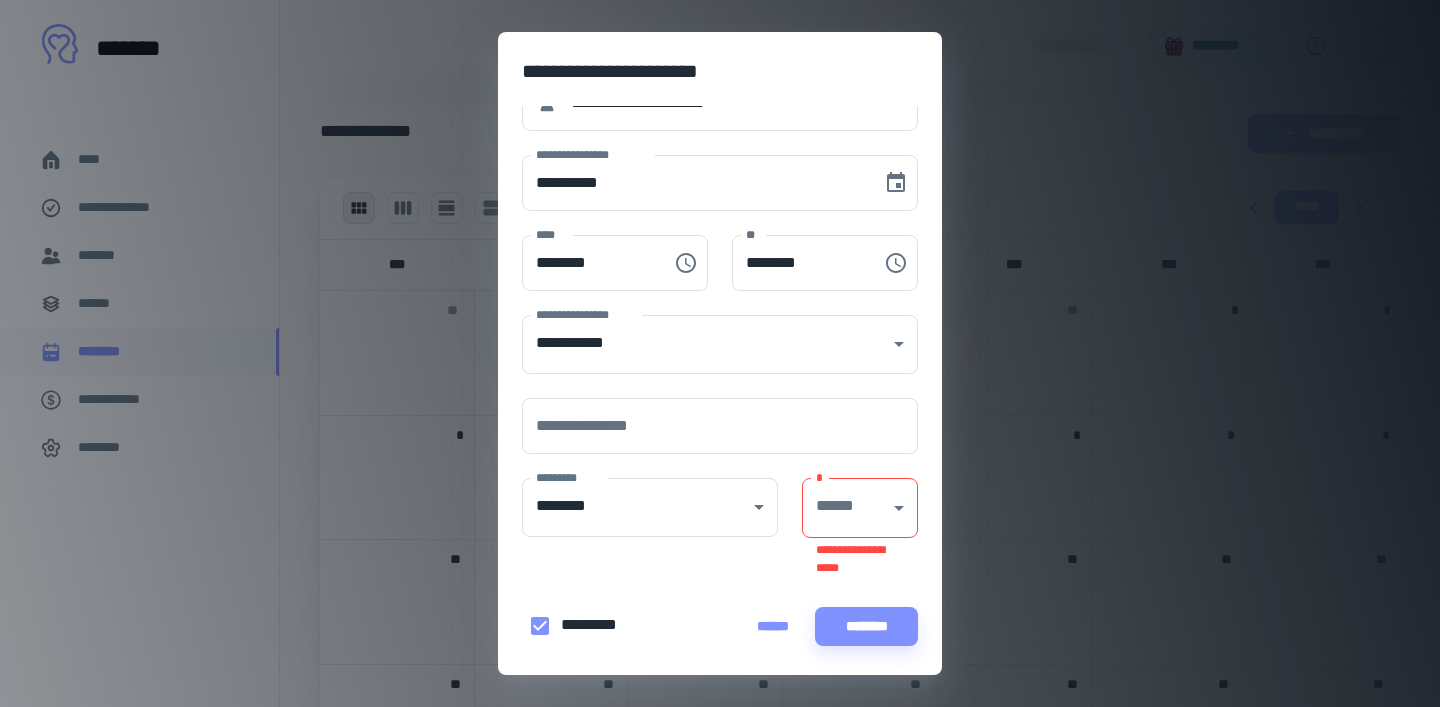 click on "**********" at bounding box center [720, -495] 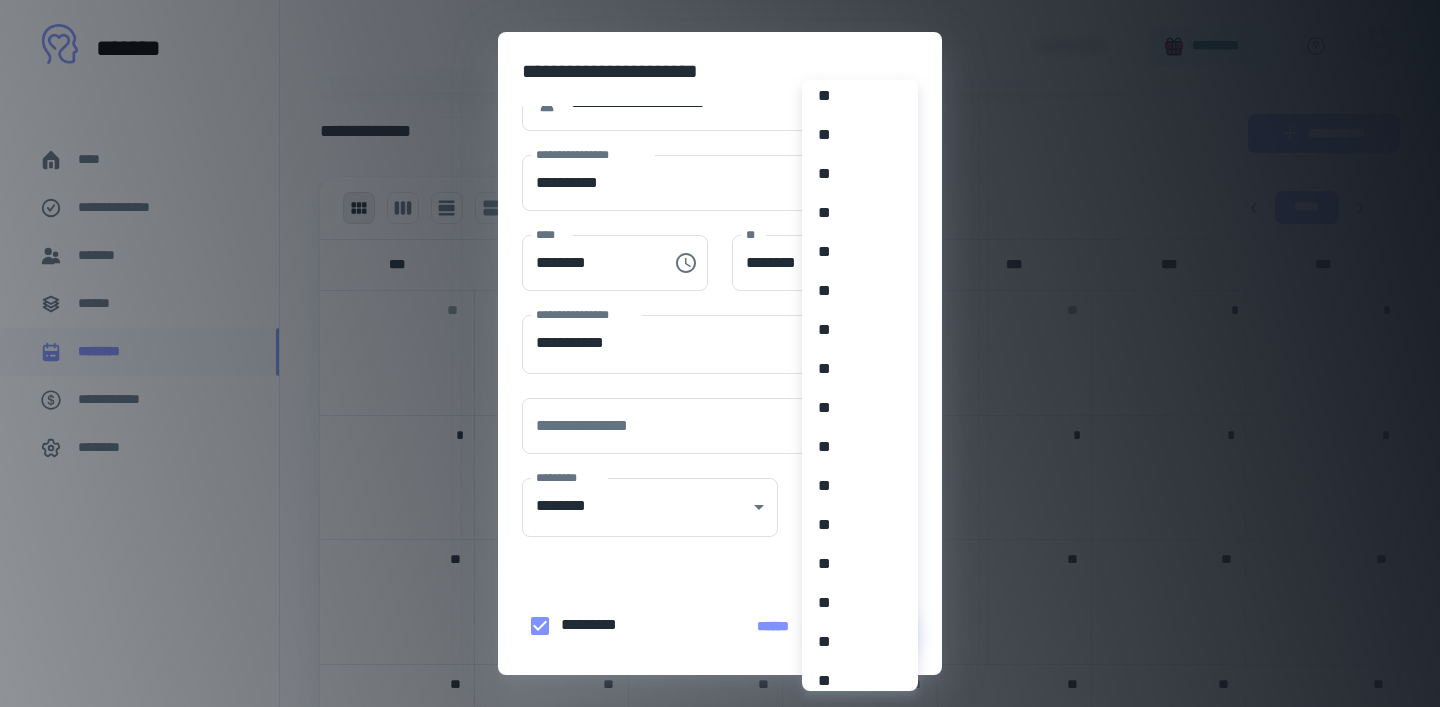 scroll, scrollTop: 1185, scrollLeft: 0, axis: vertical 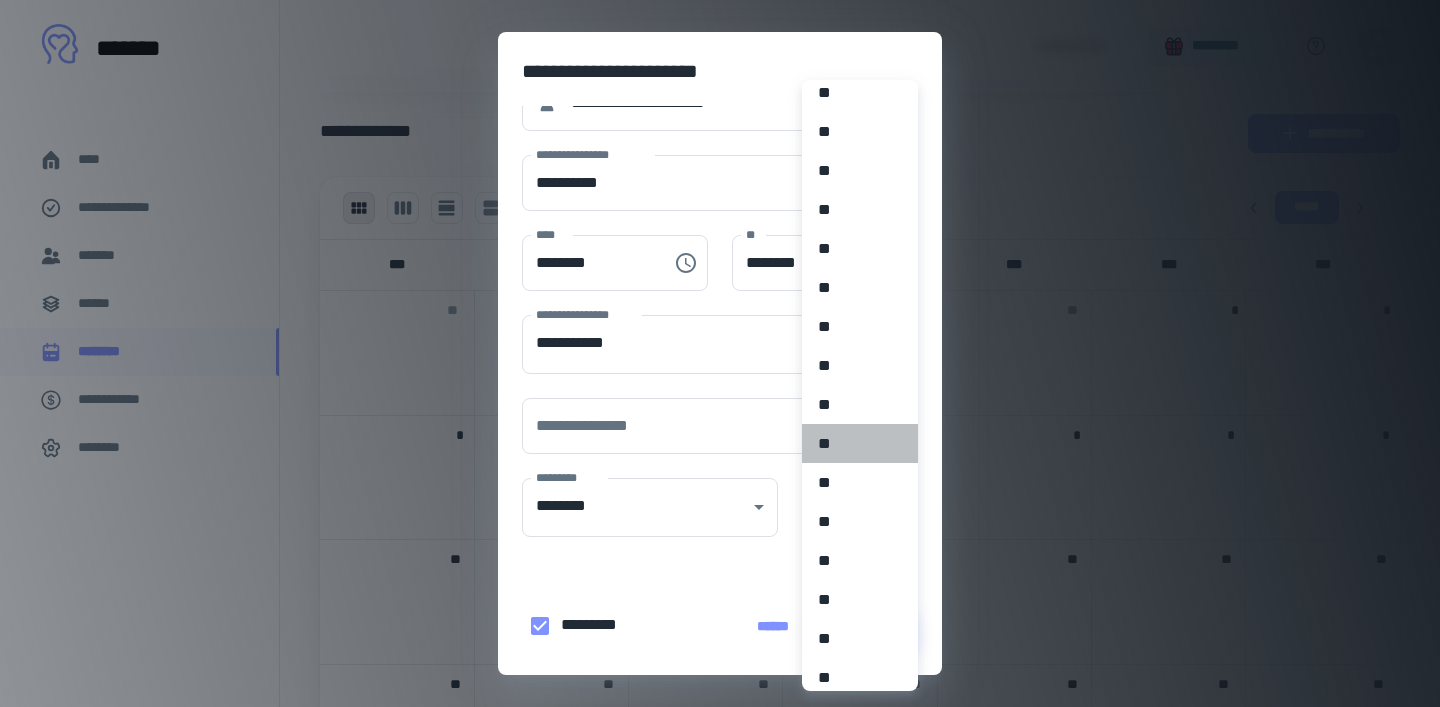 click on "**" at bounding box center (860, 443) 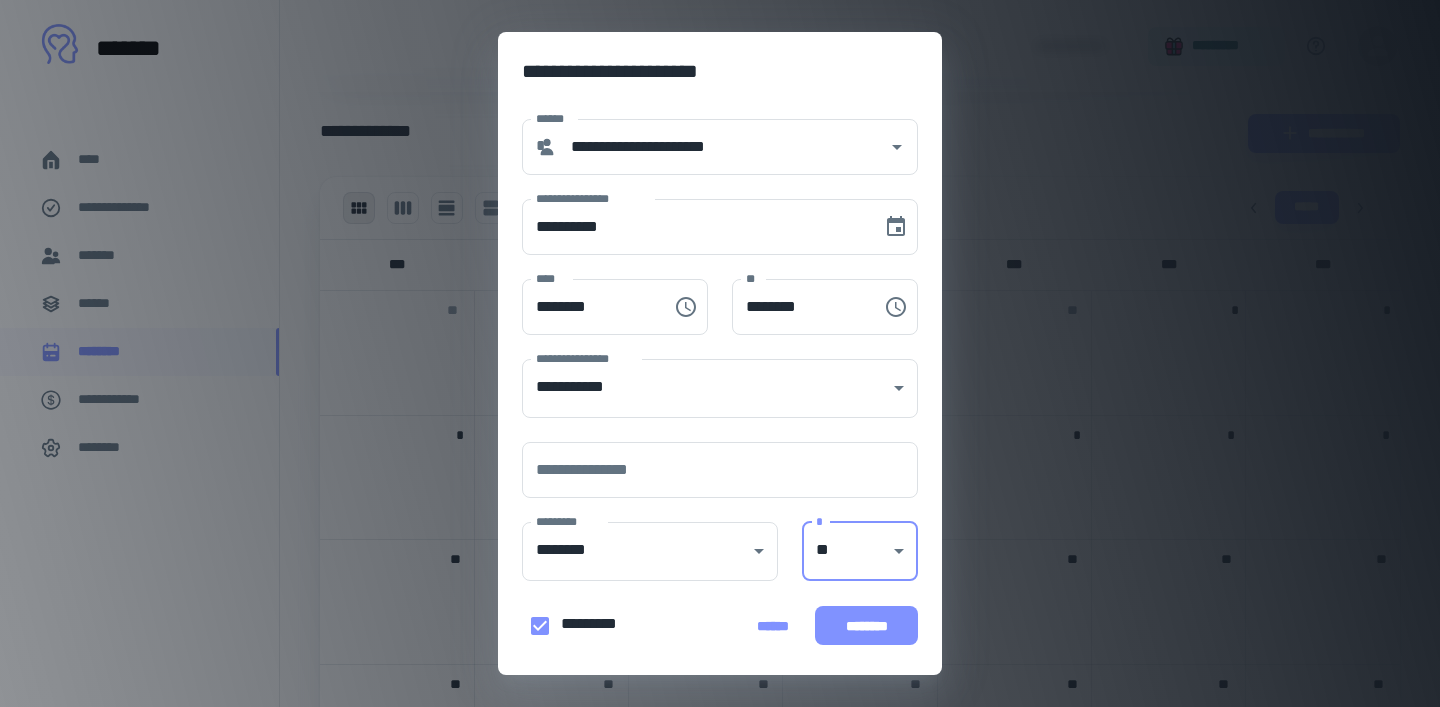 click on "********" at bounding box center (866, 625) 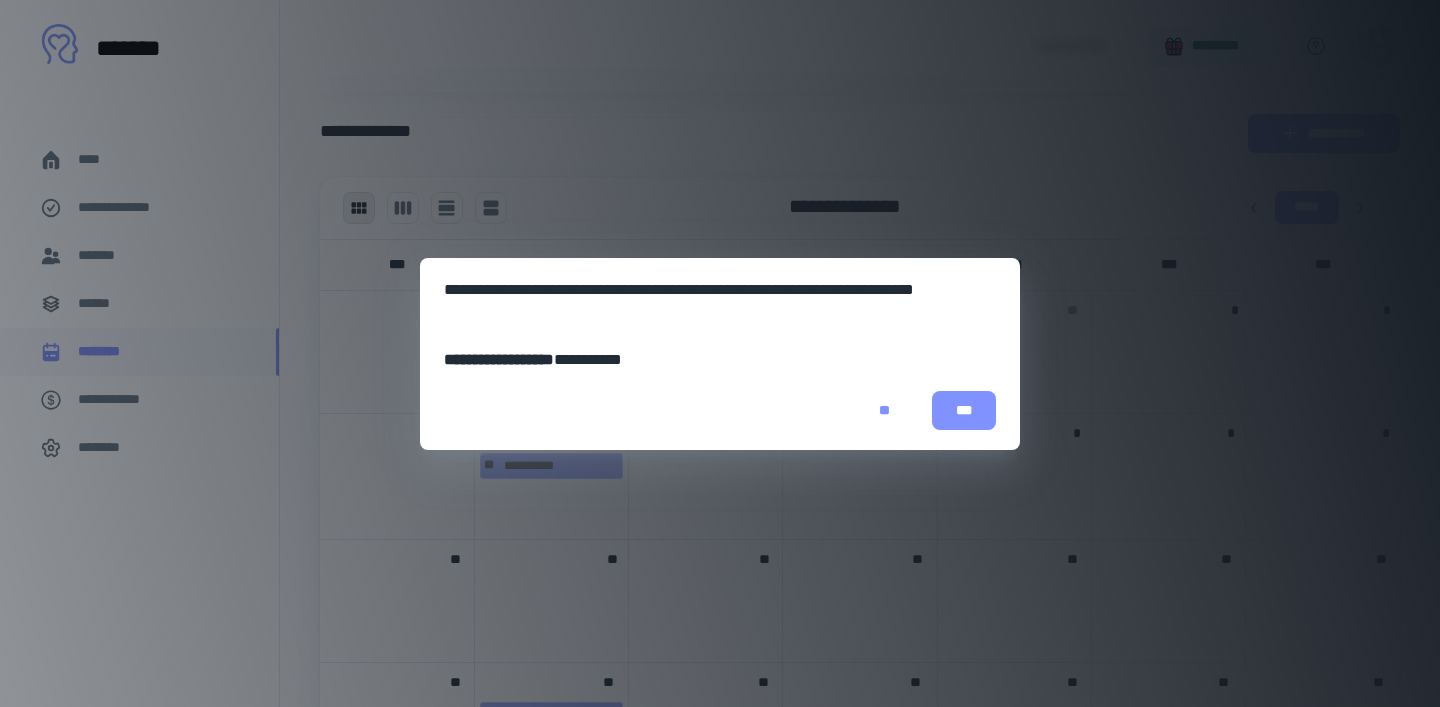 click on "***" at bounding box center [964, 410] 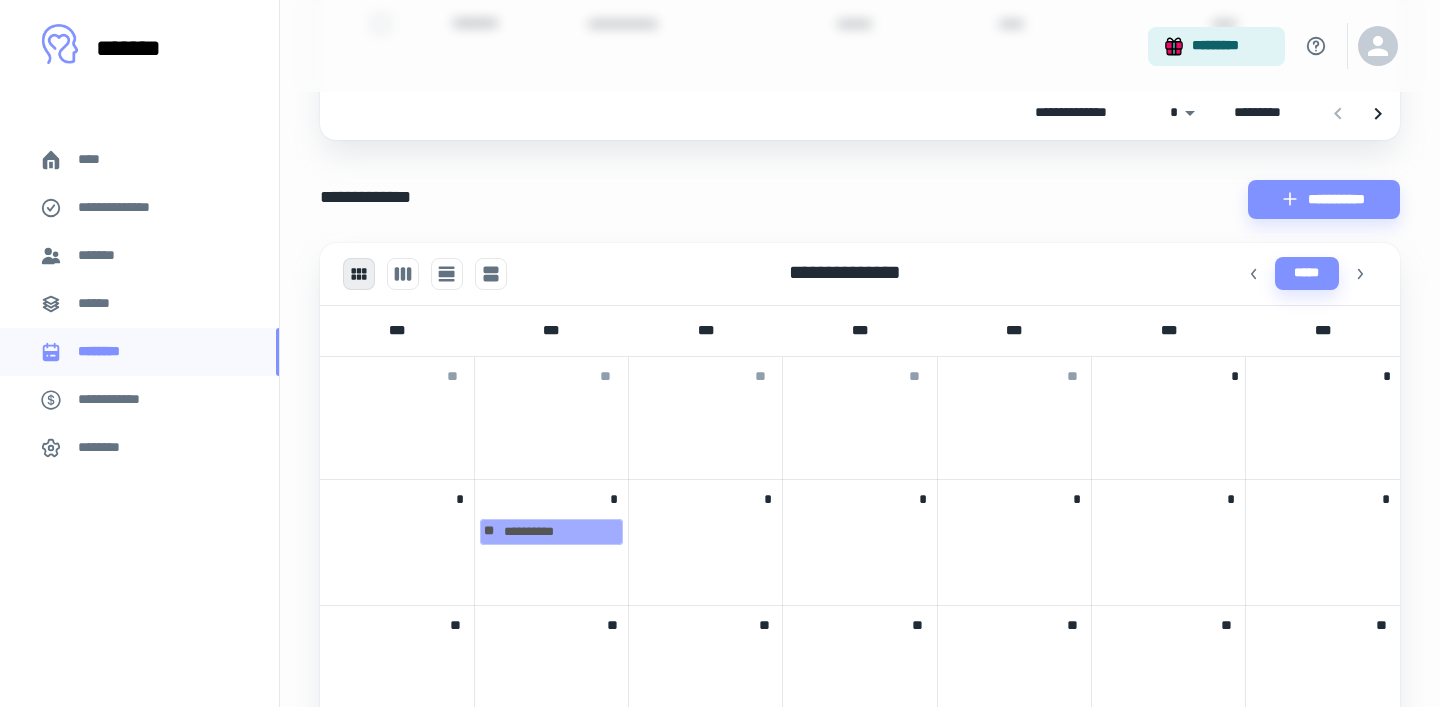 scroll, scrollTop: 789, scrollLeft: 0, axis: vertical 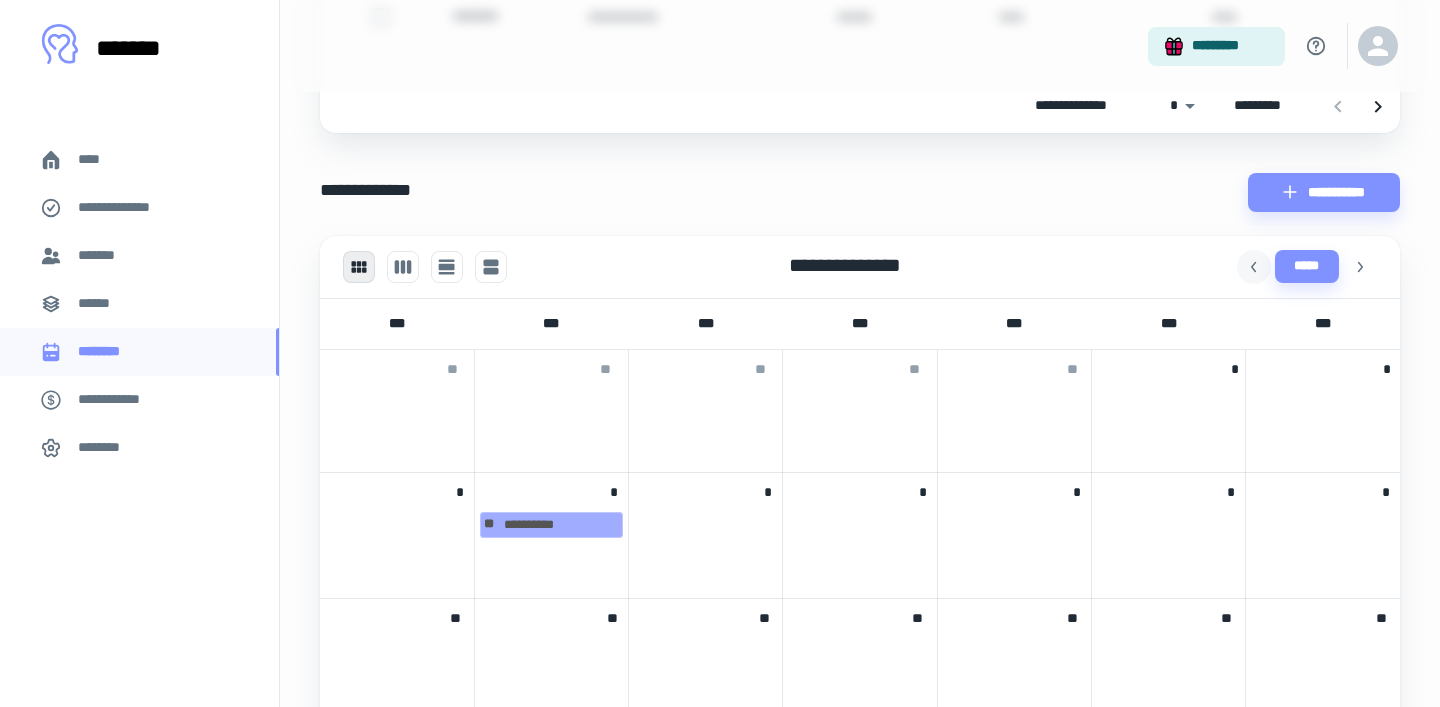 click 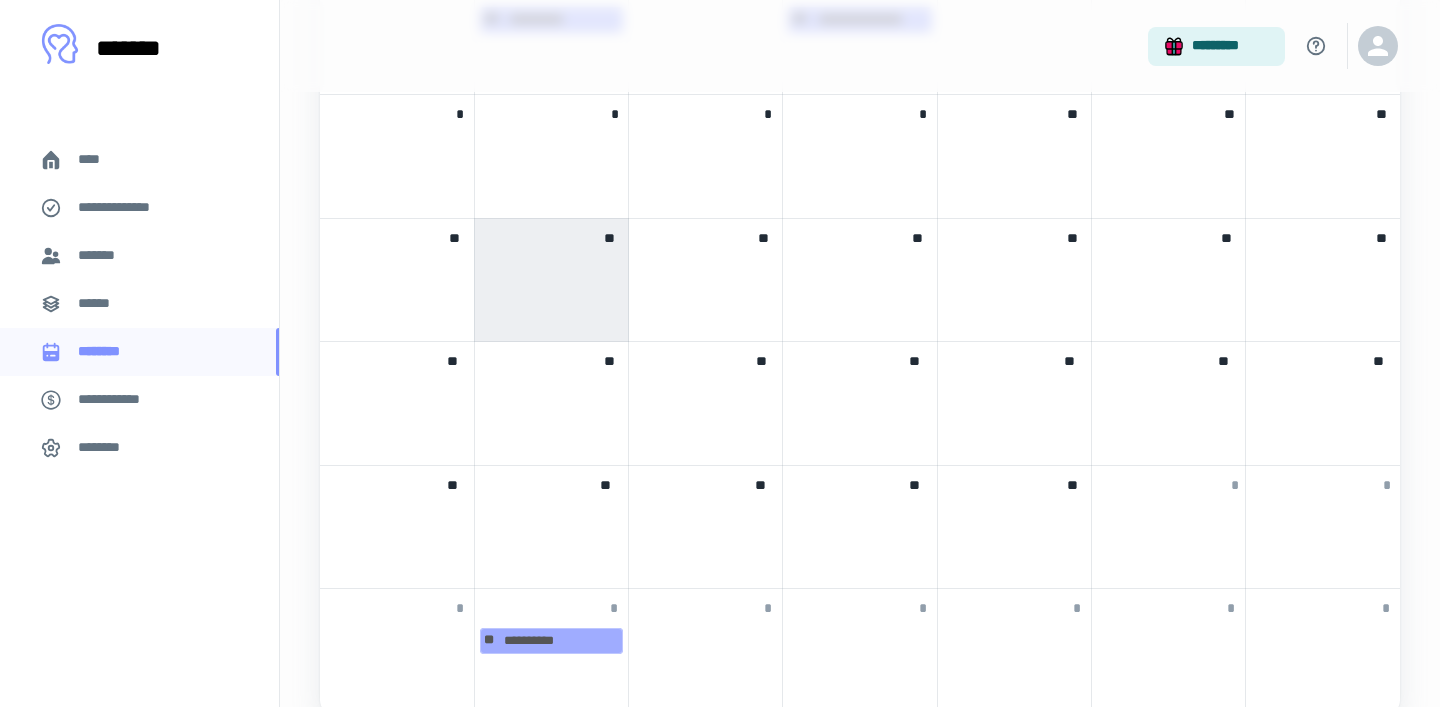 scroll, scrollTop: 1096, scrollLeft: 0, axis: vertical 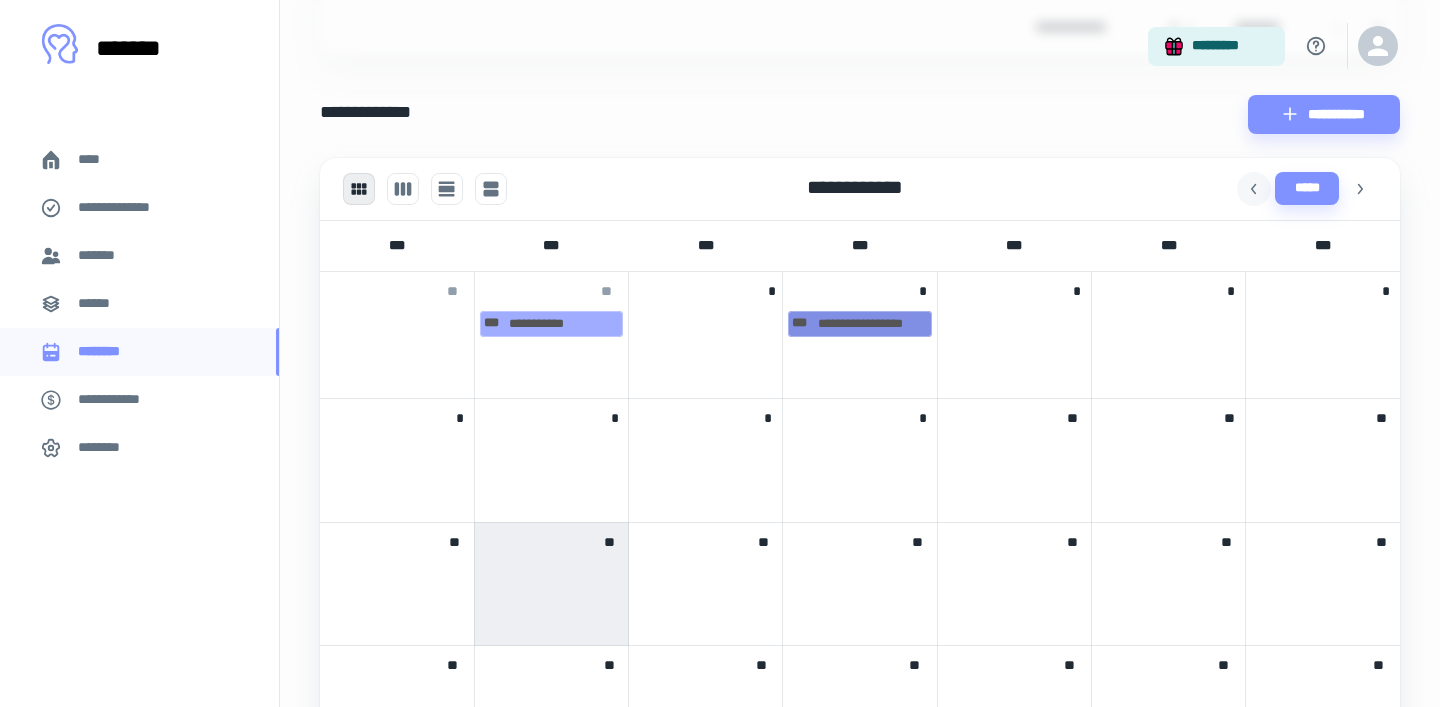 click on "**********" at bounding box center [859, 324] 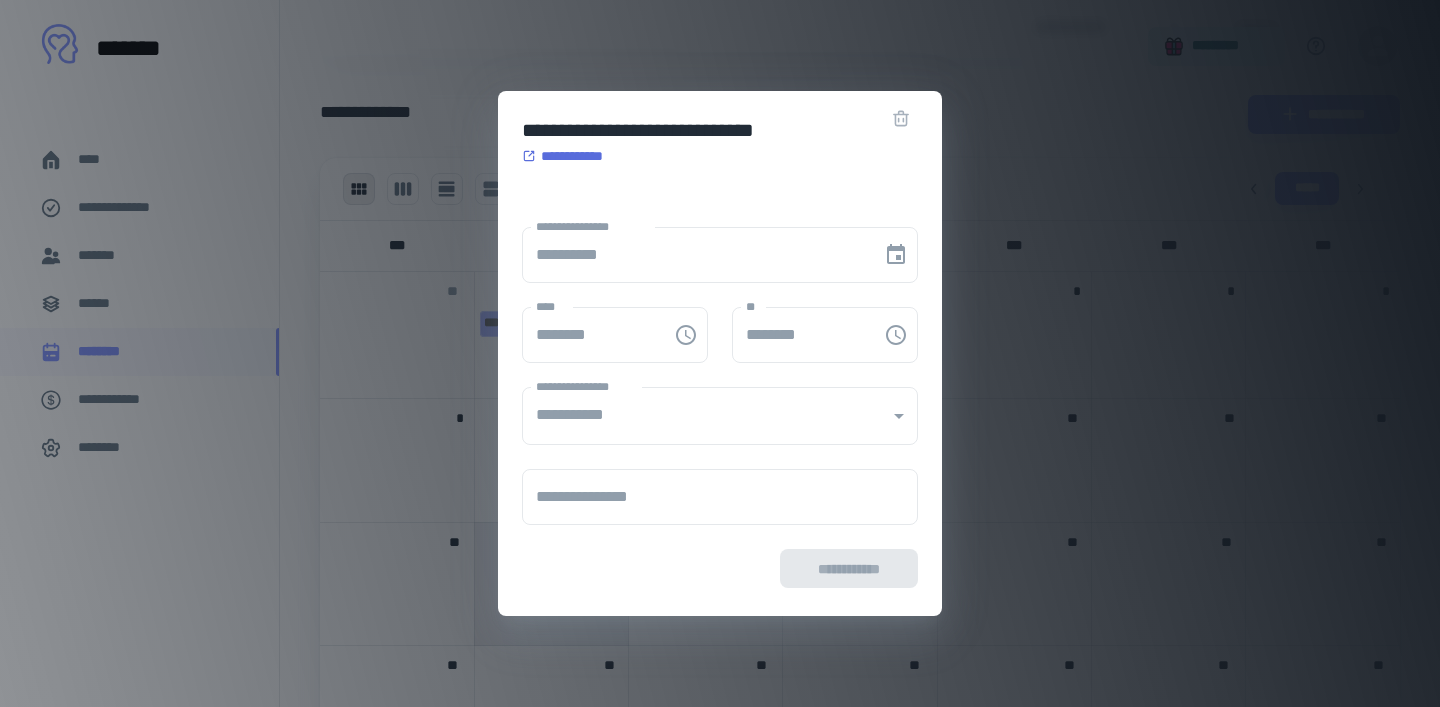 click on "**********" at bounding box center (708, 283) 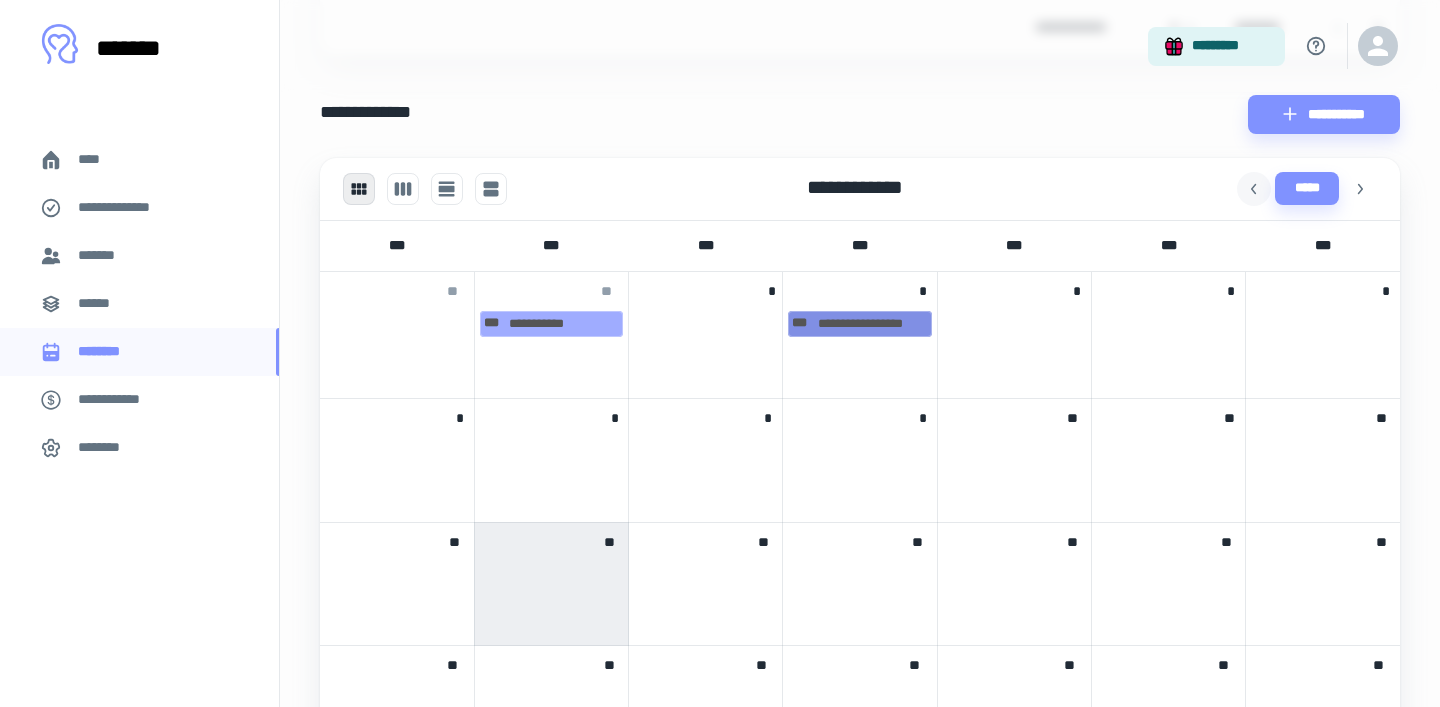 click on "**********" at bounding box center [859, 324] 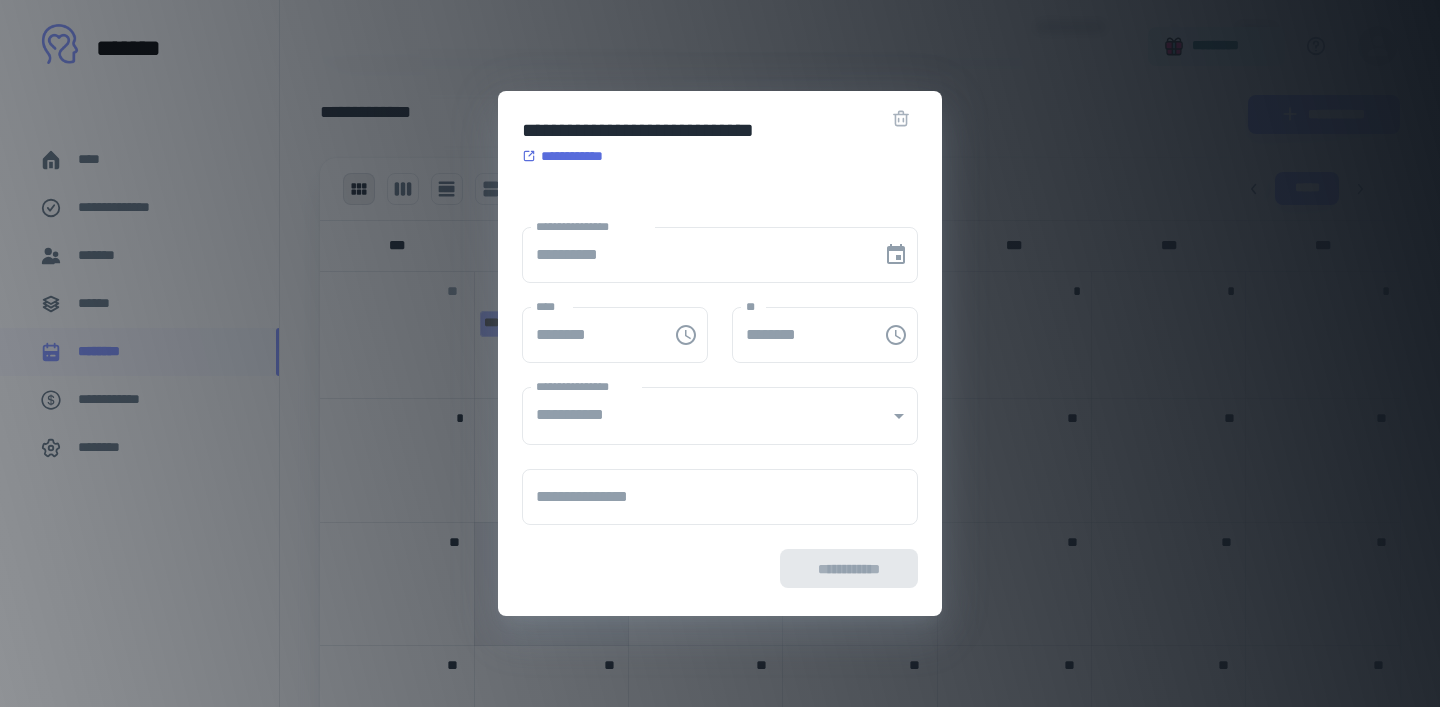 click on "******** ****" at bounding box center (615, 335) 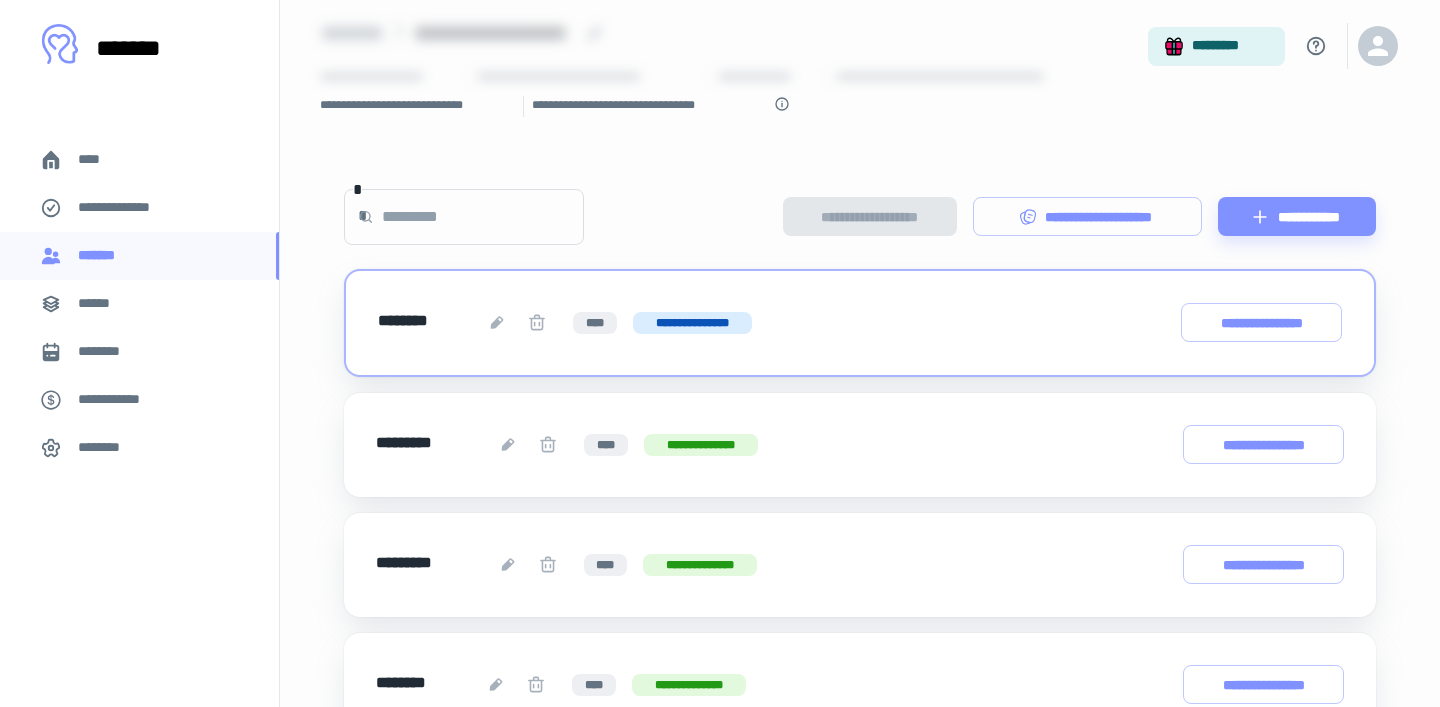 scroll, scrollTop: 0, scrollLeft: 0, axis: both 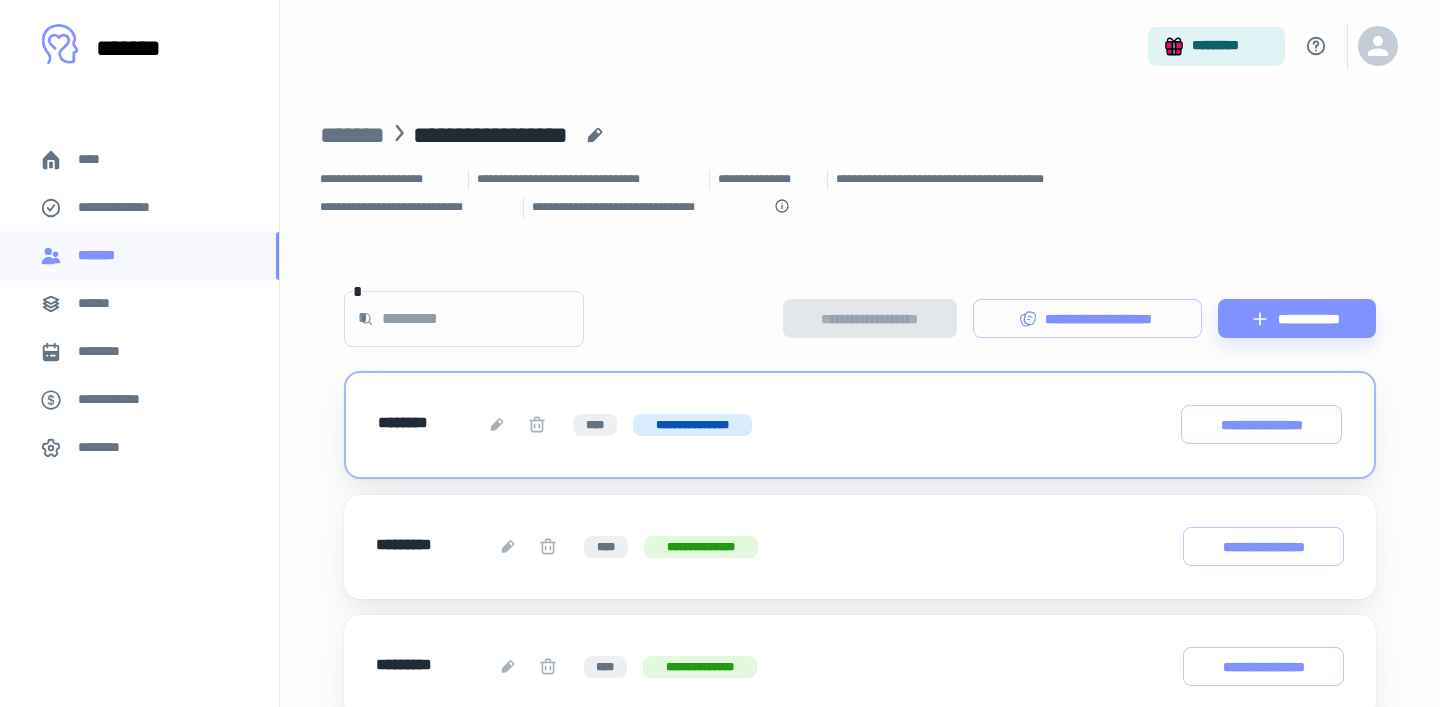 click on "****" at bounding box center (139, 160) 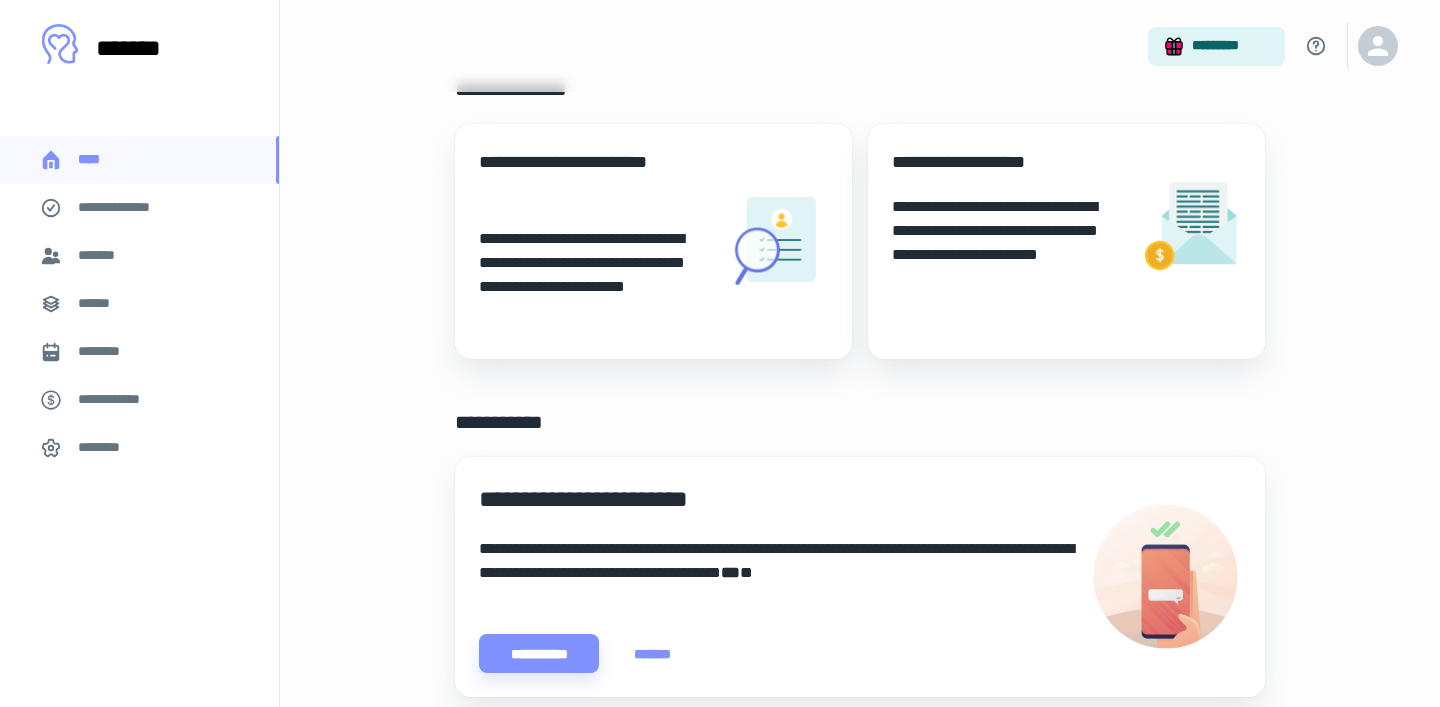 scroll, scrollTop: 71, scrollLeft: 0, axis: vertical 